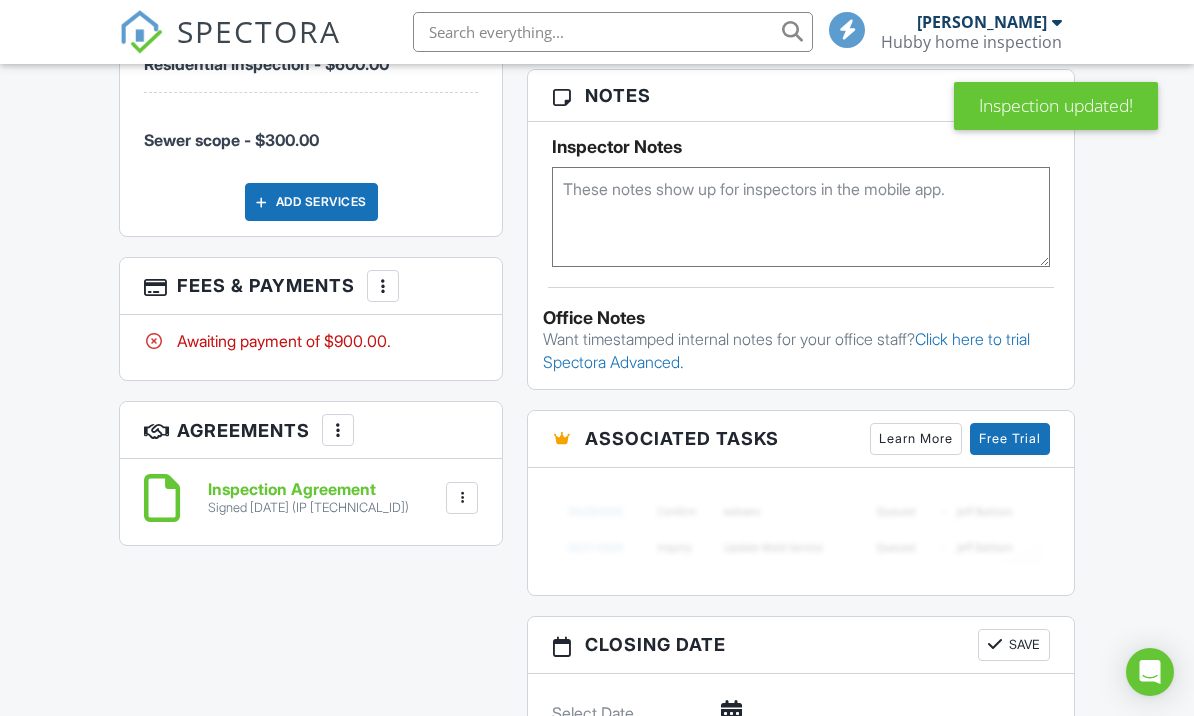 scroll, scrollTop: 1110, scrollLeft: 0, axis: vertical 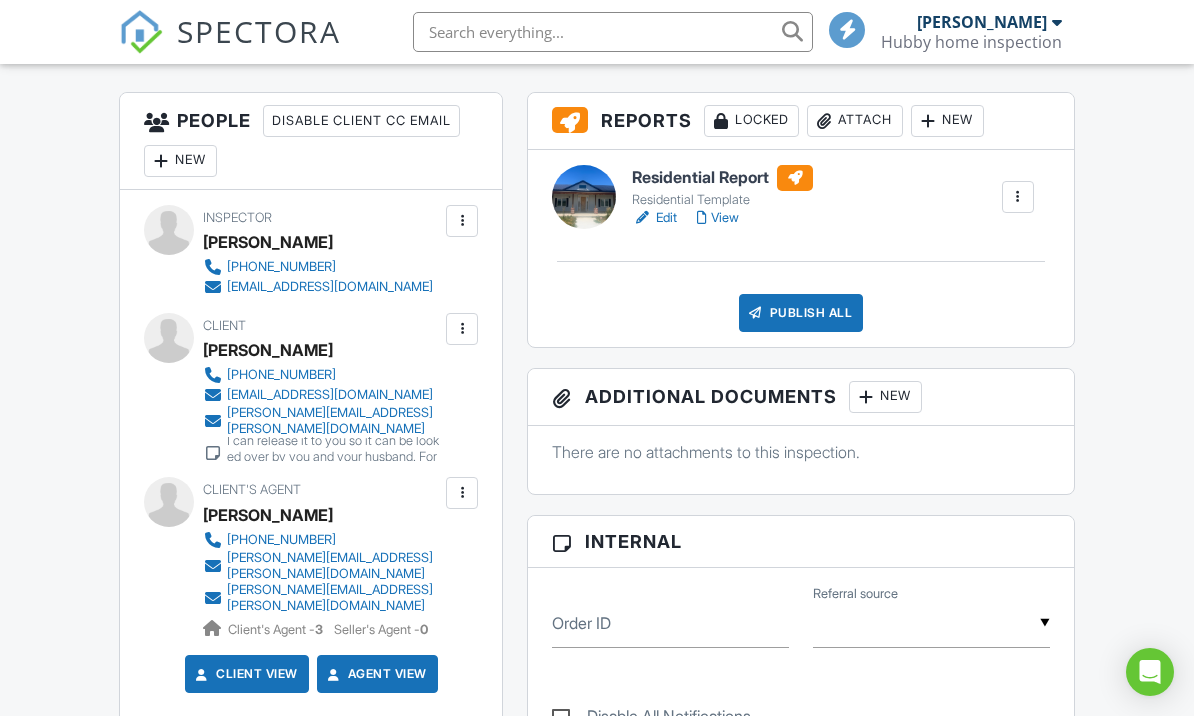 click on "Client View" at bounding box center [245, 674] 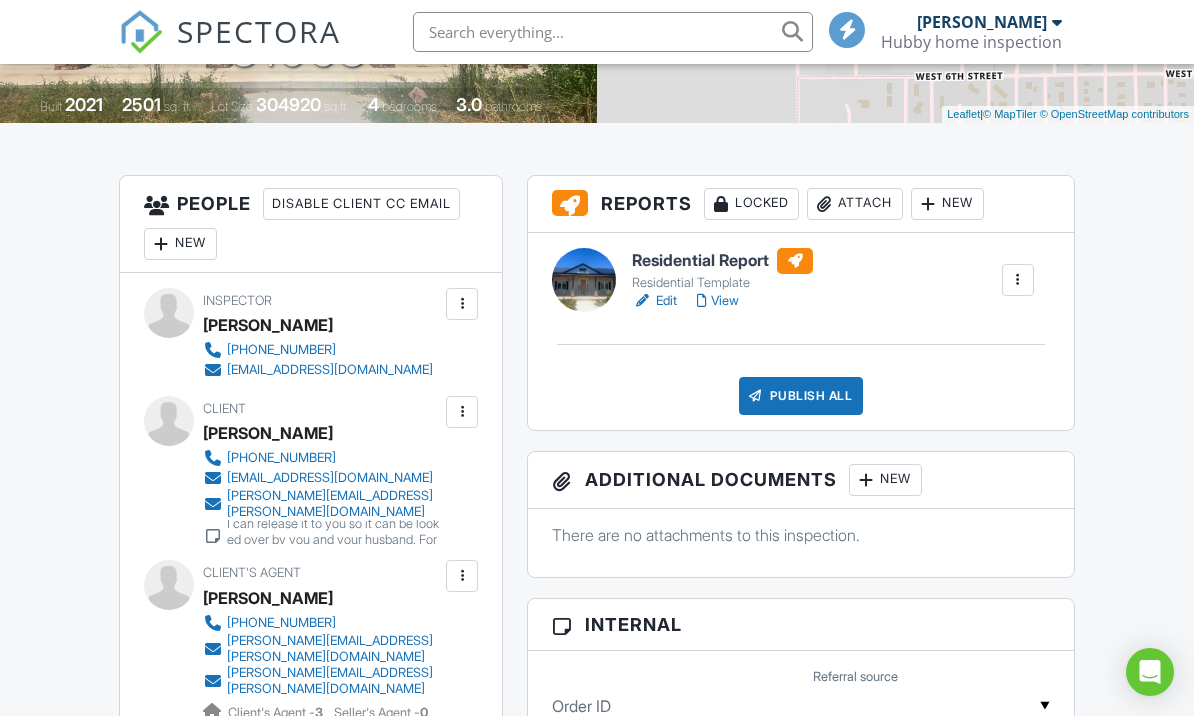scroll, scrollTop: 430, scrollLeft: 0, axis: vertical 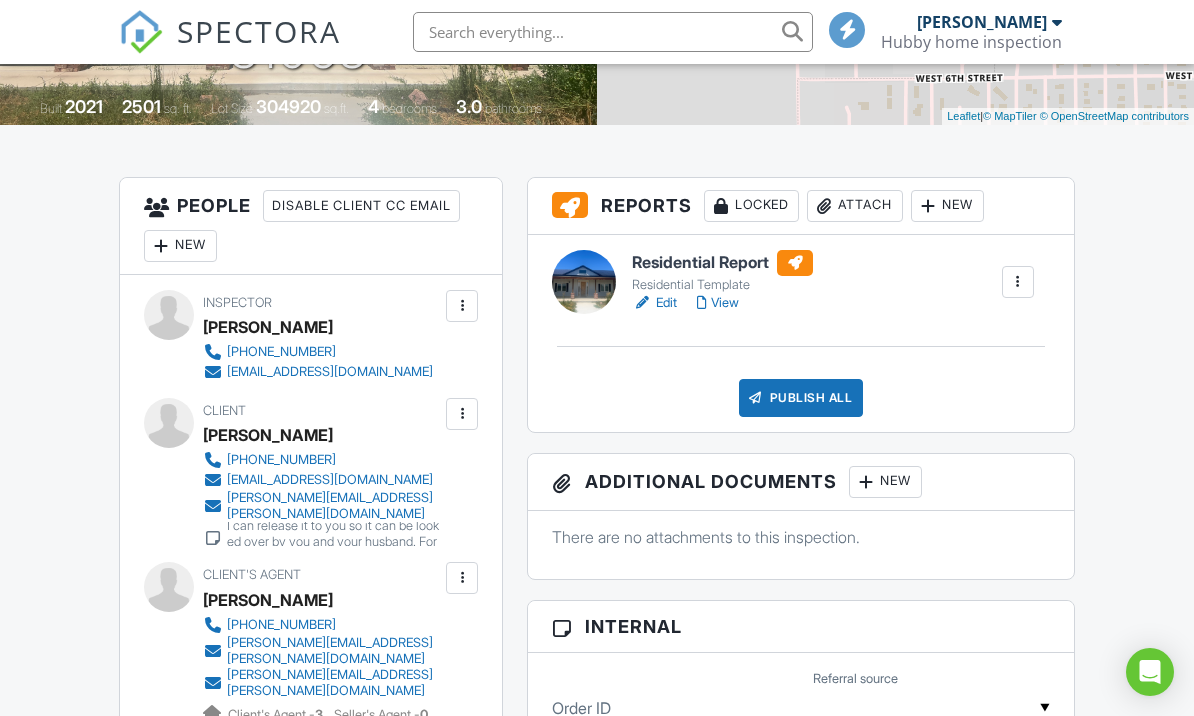 click at bounding box center (462, 414) 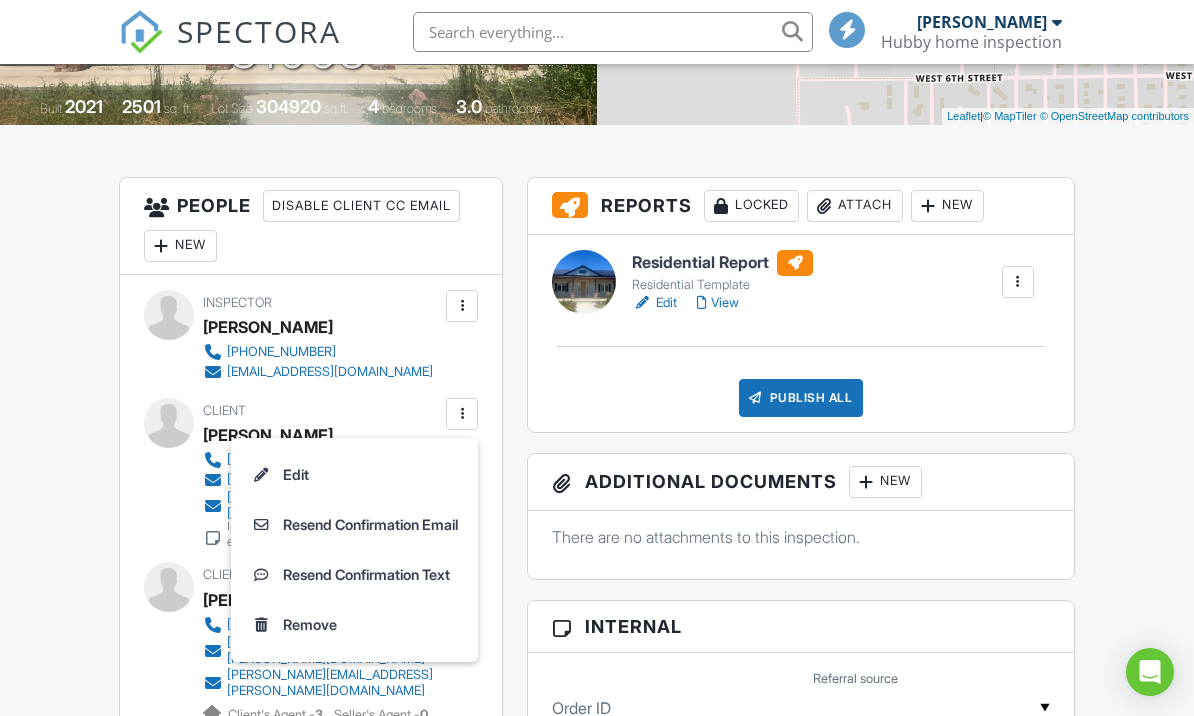 click on "Resend Confirmation Email" at bounding box center (354, 525) 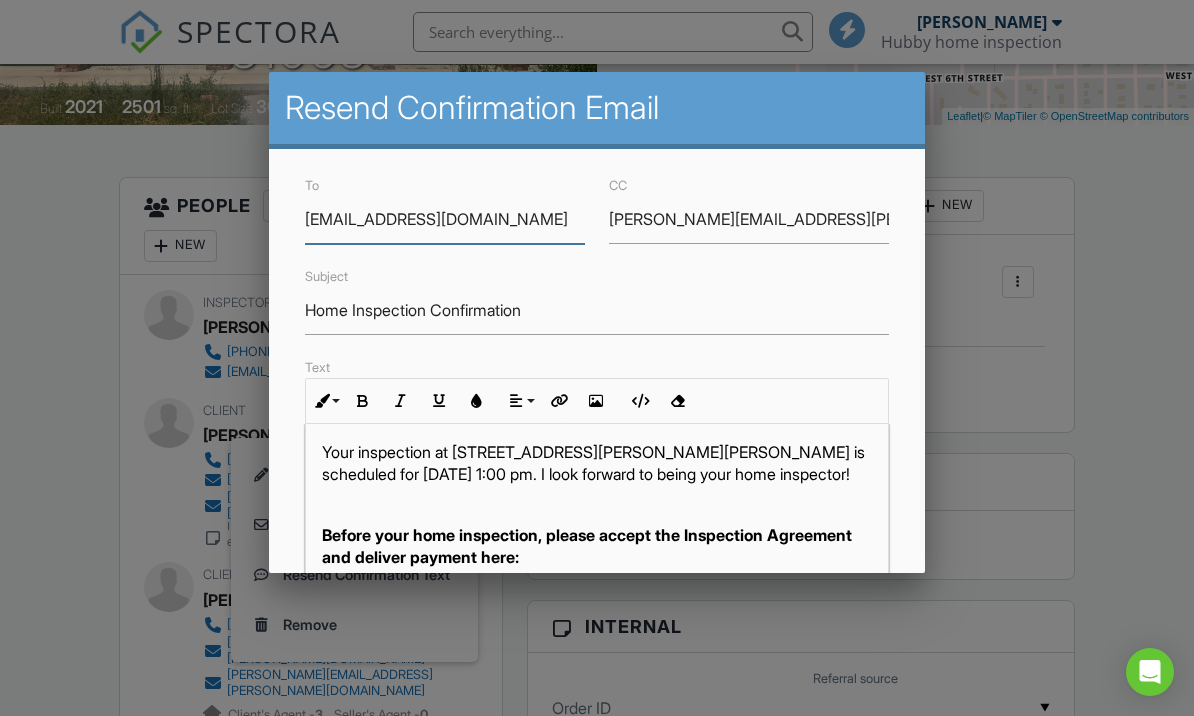 scroll, scrollTop: 67, scrollLeft: 0, axis: vertical 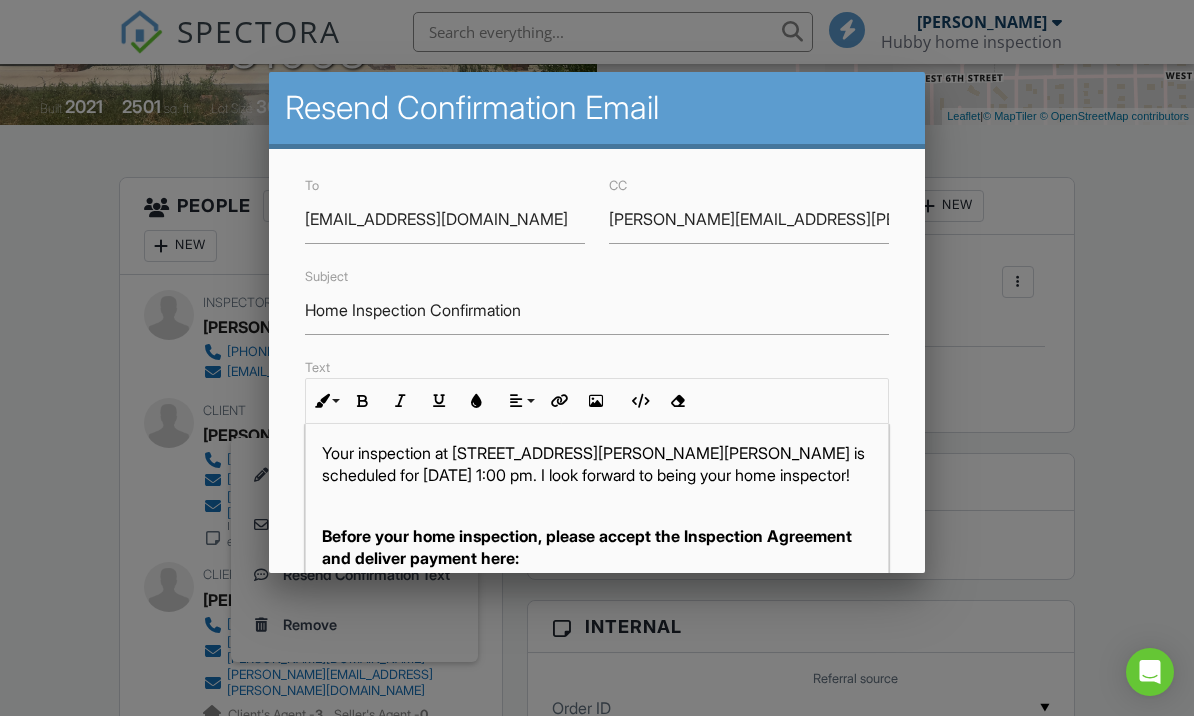 click at bounding box center [597, 347] 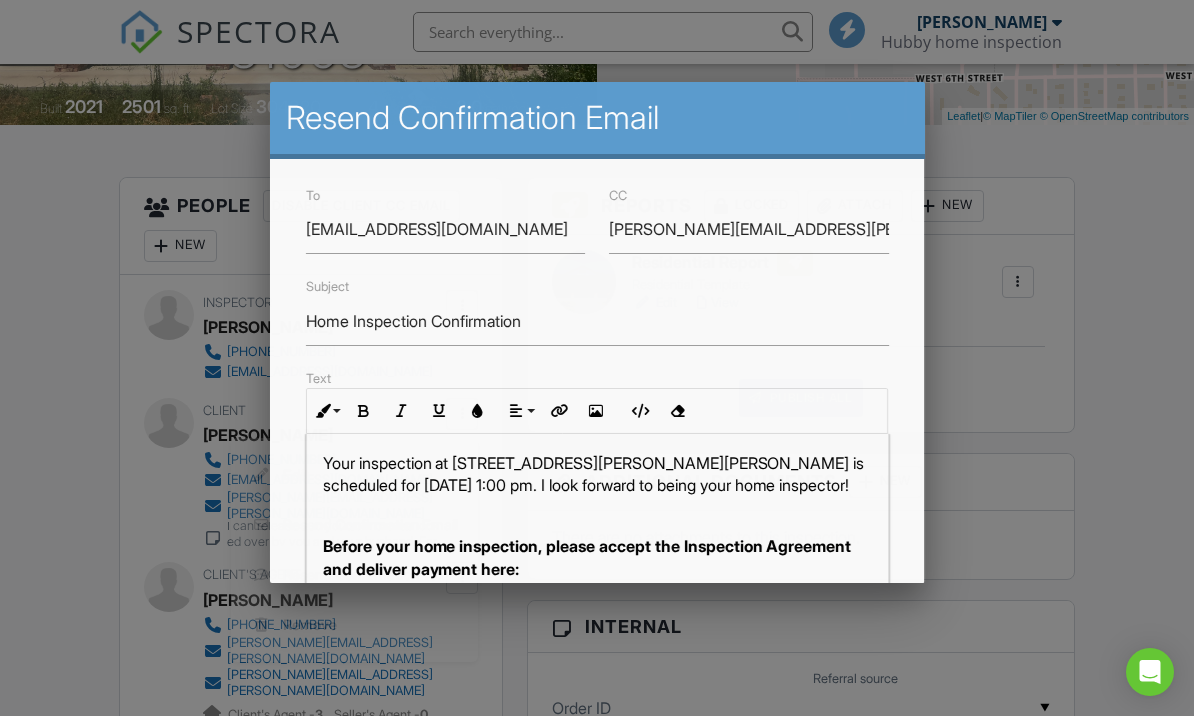 scroll, scrollTop: 0, scrollLeft: 0, axis: both 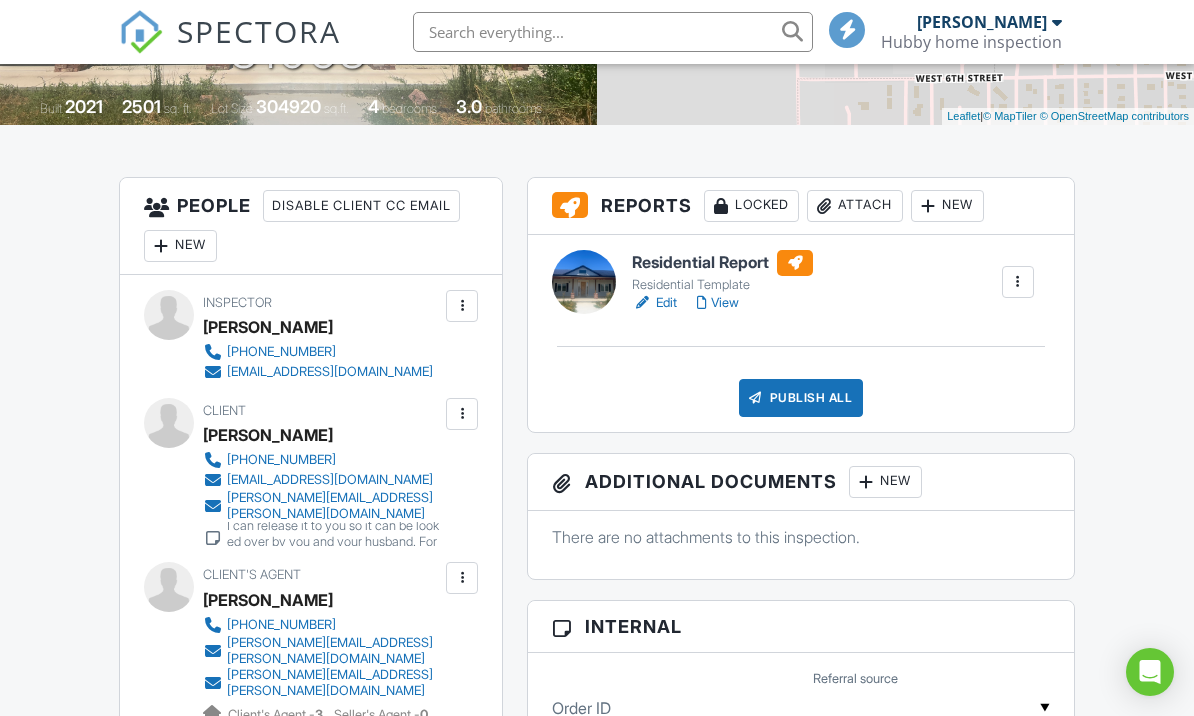 click on "Dashboard
Templates
Contacts
Metrics
Automations
Advanced
Settings
Support Center
Inspection Details
Client View
More
Property Details
Reschedule
Reorder / Copy
Share
Cancel
Delete
Print Order
Convert to V9
Enable Pass on CC Fees
View Change Log
07/10/2025  1:00 pm
- 4:00 pm
603 Downey Dr
Ordway, CO 81063
Built
2021
2501
sq. ft.
Lot Size
304920
sq.ft.
4
bedrooms
3.0
bathrooms
+ − Leaflet  |  © MapTiler   © OpenStreetMap contributors
All emails and texts are disabled for this inspection!
Turn on emails and texts
Turn on and Requeue Notifications
Reports
Locked
Attach
New
Residential Report
Residential Template" at bounding box center [597, 1024] 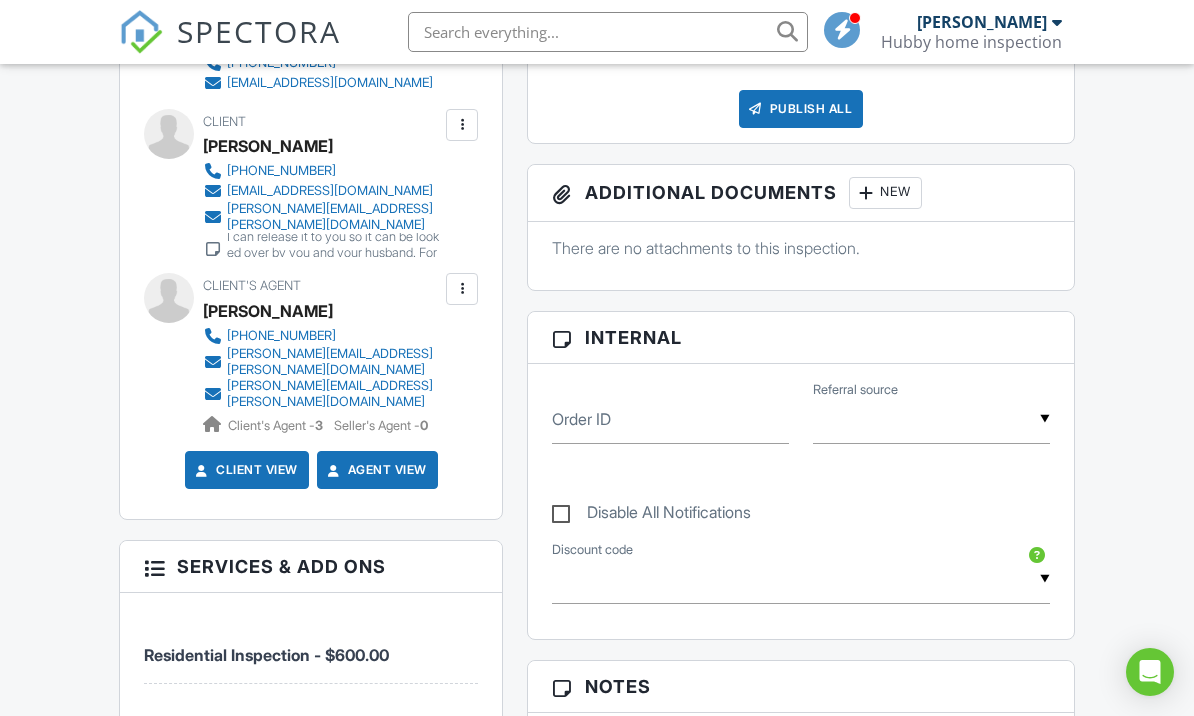 scroll, scrollTop: 660, scrollLeft: 0, axis: vertical 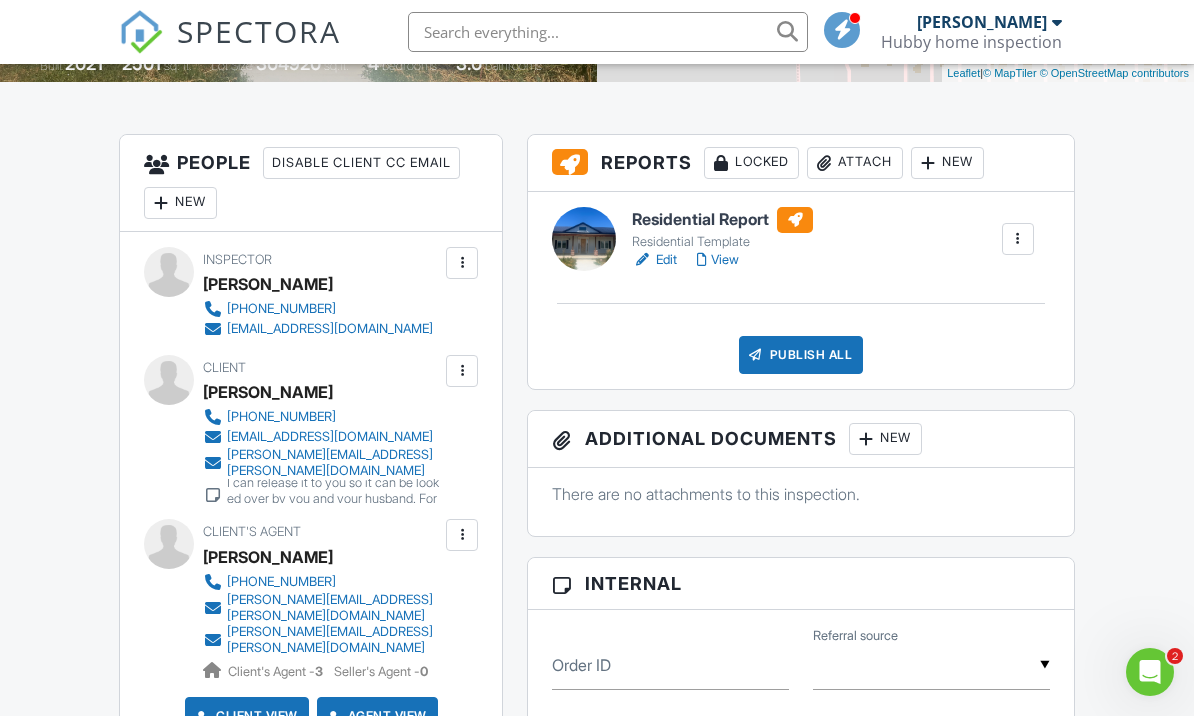 click on "Dashboard
Templates
Contacts
Metrics
Automations
Advanced
Settings
Support Center
Inspection Details
Client View
More
Property Details
Reschedule
Reorder / Copy
Share
Cancel
Delete
Print Order
Convert to V9
Enable Pass on CC Fees
View Change Log
07/10/2025  1:00 pm
- 4:00 pm
603 Downey Dr
Ordway, CO 81063
Built
2021
2501
sq. ft.
Lot Size
304920
sq.ft.
4
bedrooms
3.0
bathrooms
+ − Leaflet  |  © MapTiler   © OpenStreetMap contributors
All emails and texts are disabled for this inspection!
Turn on emails and texts
Turn on and Requeue Notifications
Reports
Locked
Attach
New
Residential Report
Residential Template" at bounding box center [597, 981] 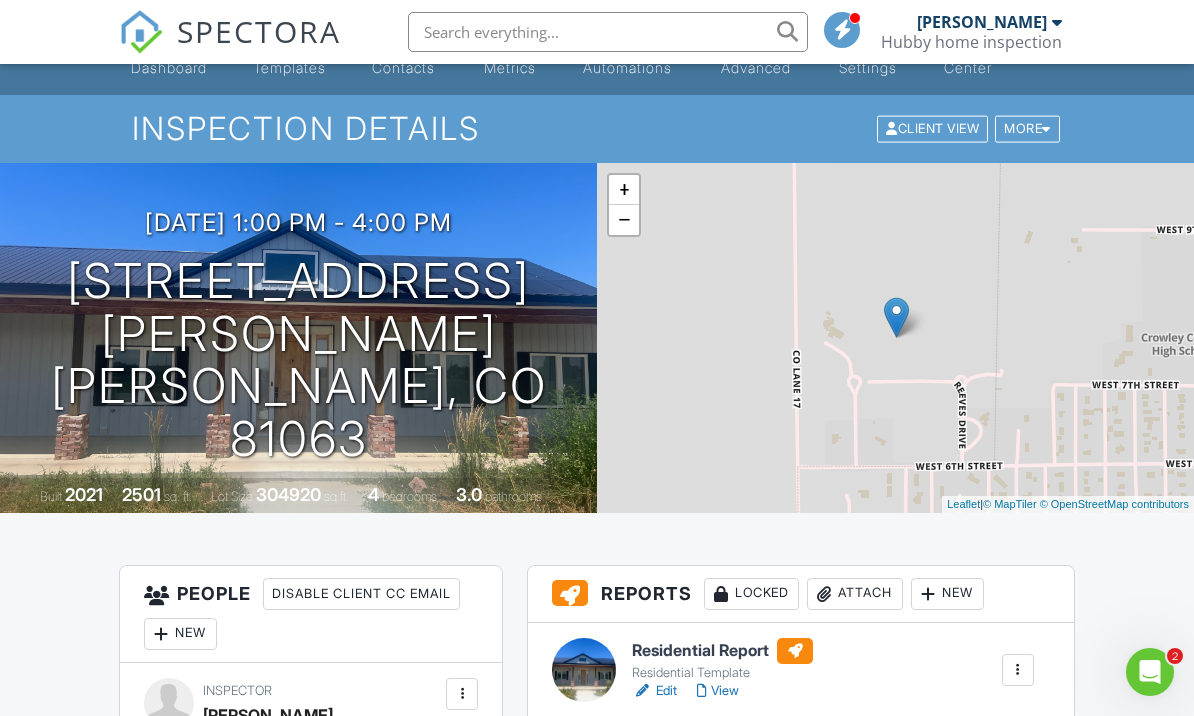 scroll, scrollTop: 0, scrollLeft: 0, axis: both 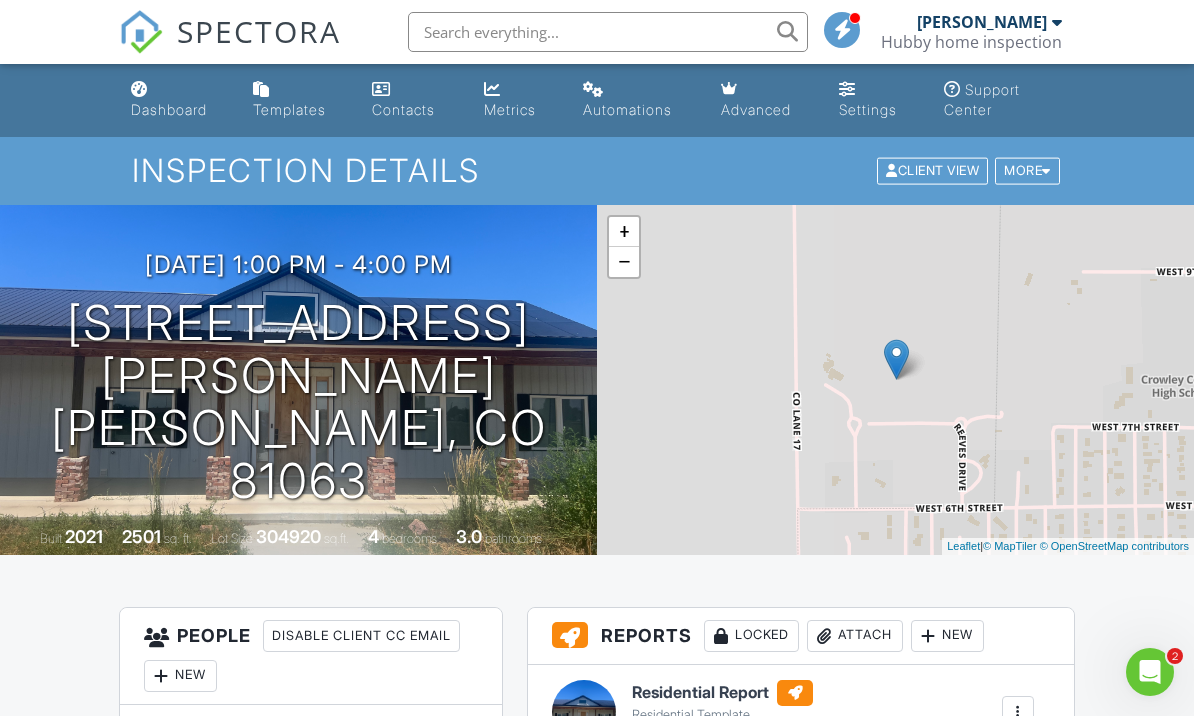 click on "More" at bounding box center [1027, 171] 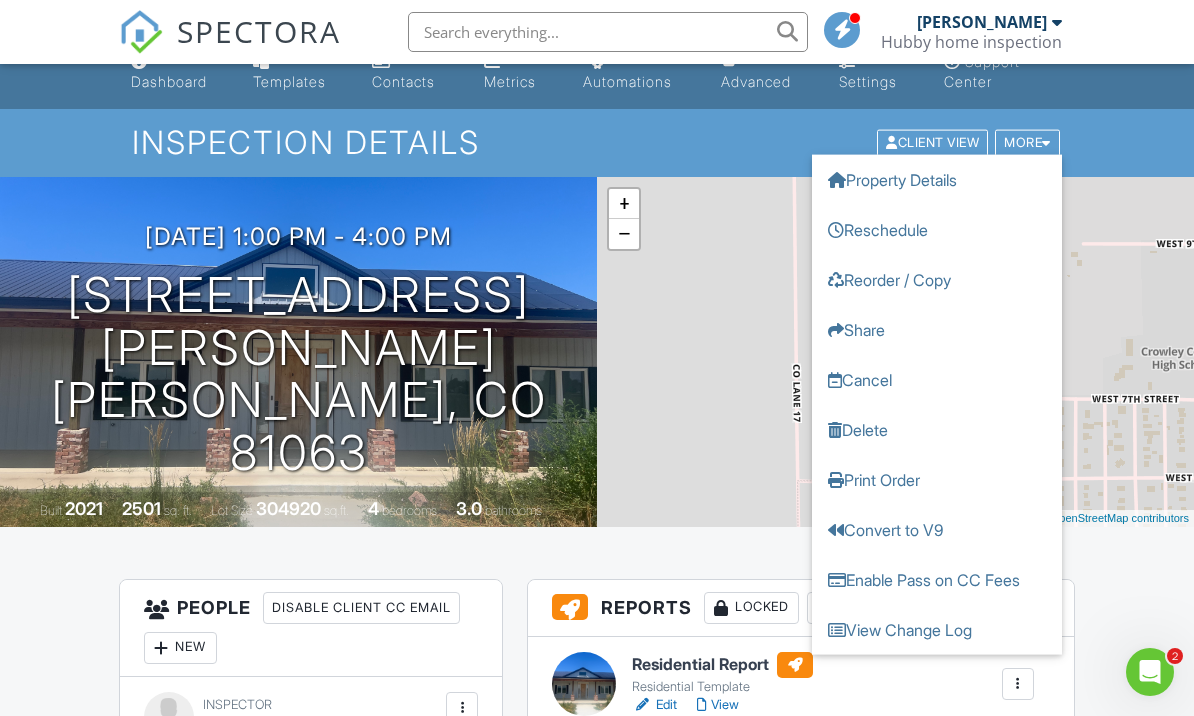scroll, scrollTop: 28, scrollLeft: 0, axis: vertical 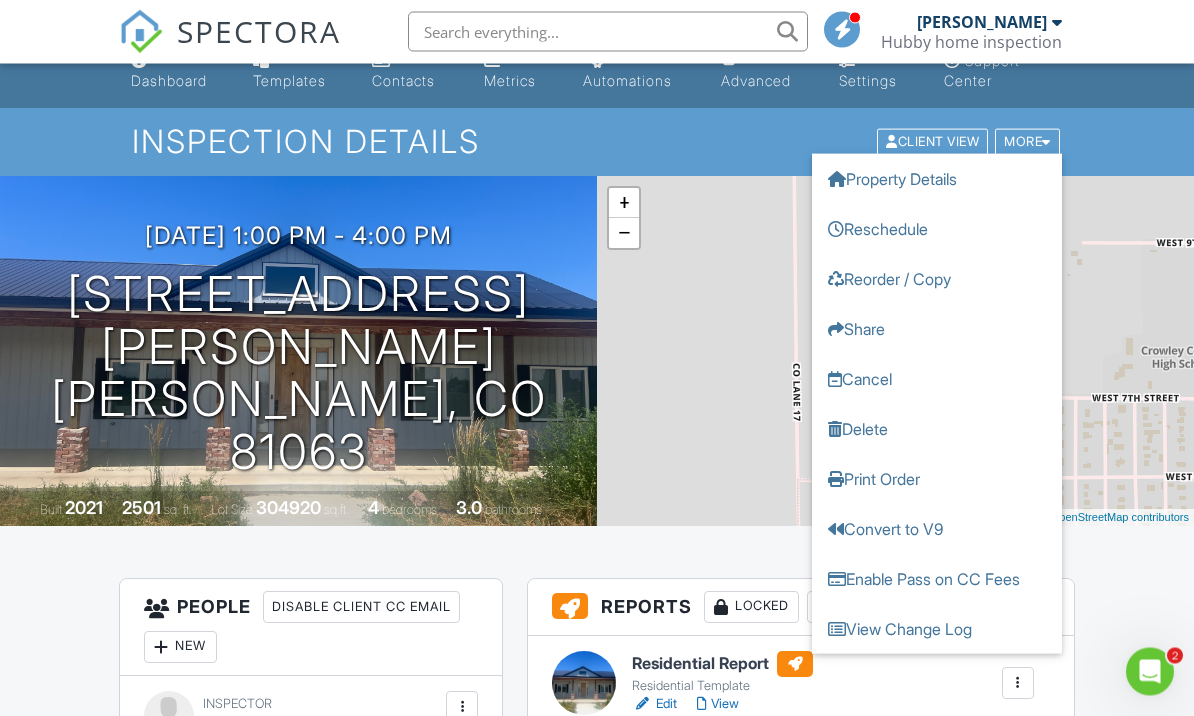 click on "Dashboard
Templates
Contacts
Metrics
Automations
Advanced
Settings
Support Center
Inspection Details
Client View
More
Property Details
Reschedule
Reorder / Copy
Share
Cancel
Delete
Print Order
Convert to V9
Enable Pass on CC Fees
View Change Log
07/10/2025  1:00 pm
- 4:00 pm
603 Downey Dr
Ordway, CO 81063
Built
2021
2501
sq. ft.
Lot Size
304920
sq.ft.
4
bedrooms
3.0
bathrooms
+ − Leaflet  |  © MapTiler   © OpenStreetMap contributors
All emails and texts are disabled for this inspection!
Turn on emails and texts
Turn on and Requeue Notifications
Reports
Locked
Attach
New
Residential Report
Residential Template" at bounding box center [597, 1426] 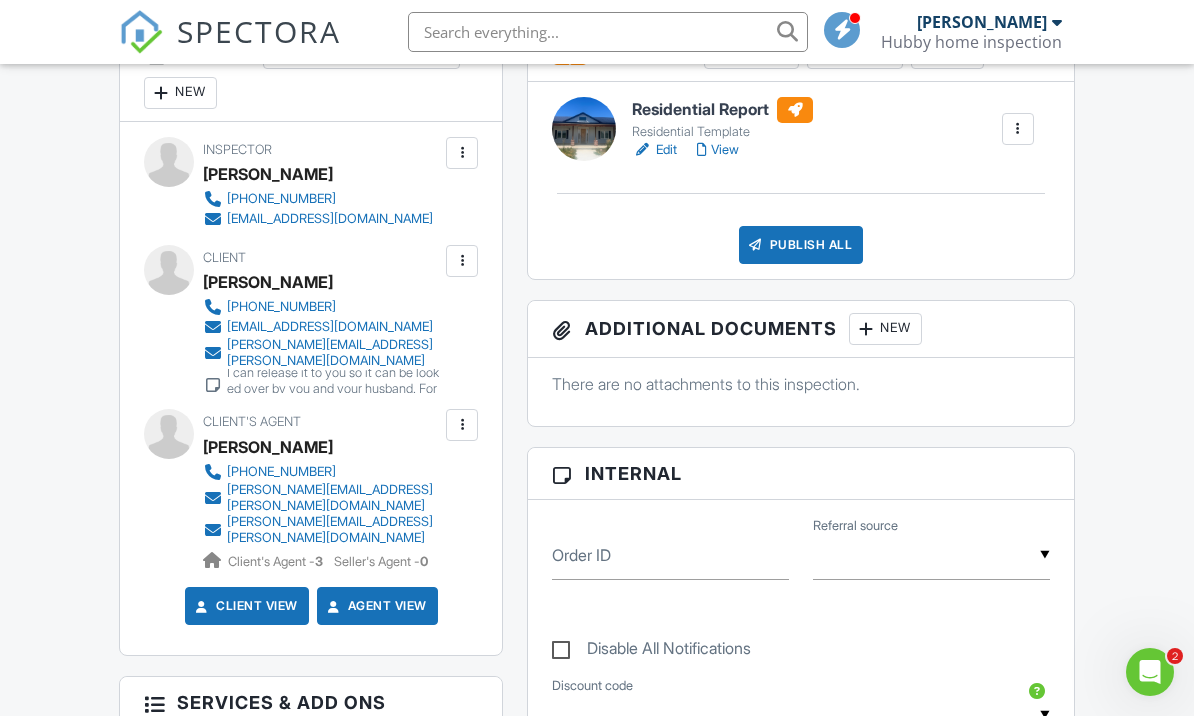 scroll, scrollTop: 577, scrollLeft: 0, axis: vertical 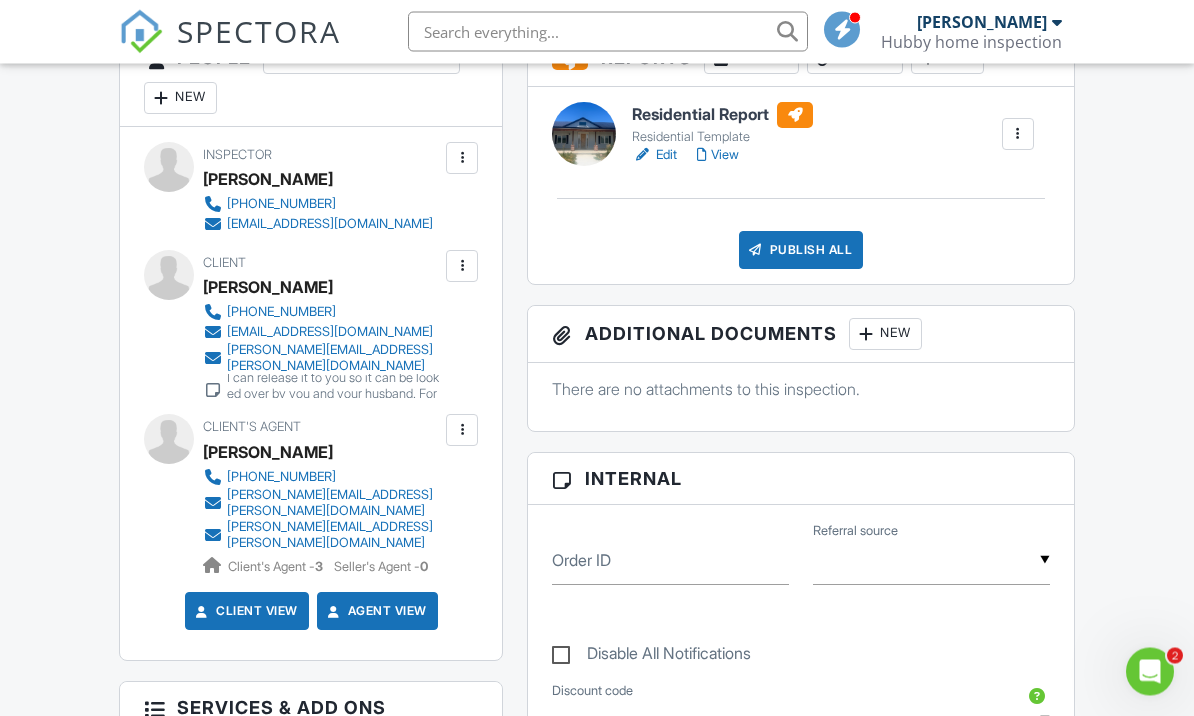 click on "Hello Madeline
The home inspection report is done. When it is paid I can release it to you so it can be looked over by you and your husband.  For Venmo is @hubbyinspections  thank you very much. Joe hearon" at bounding box center [334, 387] 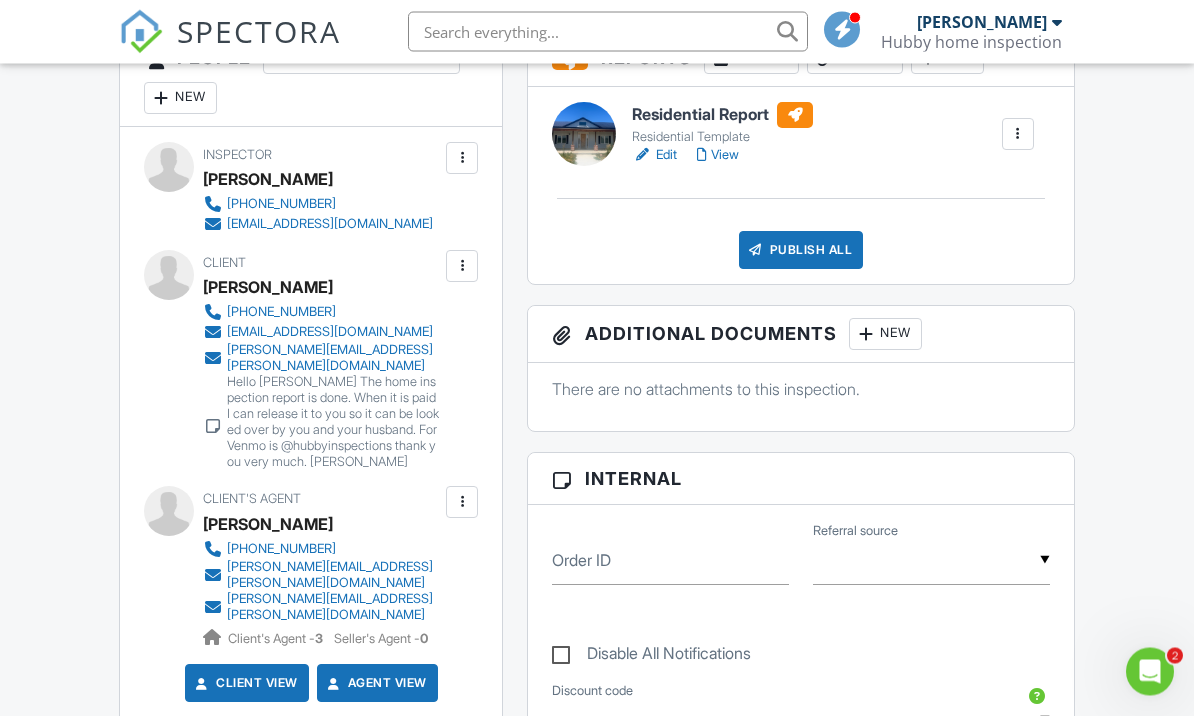scroll, scrollTop: 578, scrollLeft: 0, axis: vertical 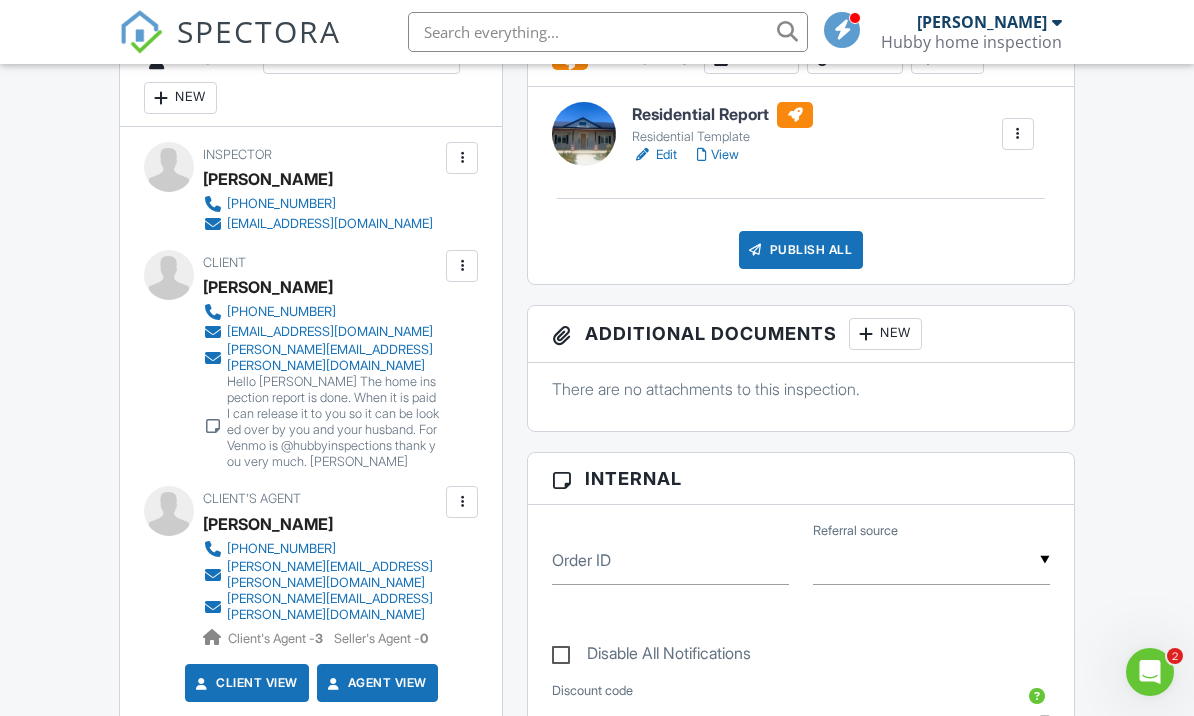 click at bounding box center [462, 266] 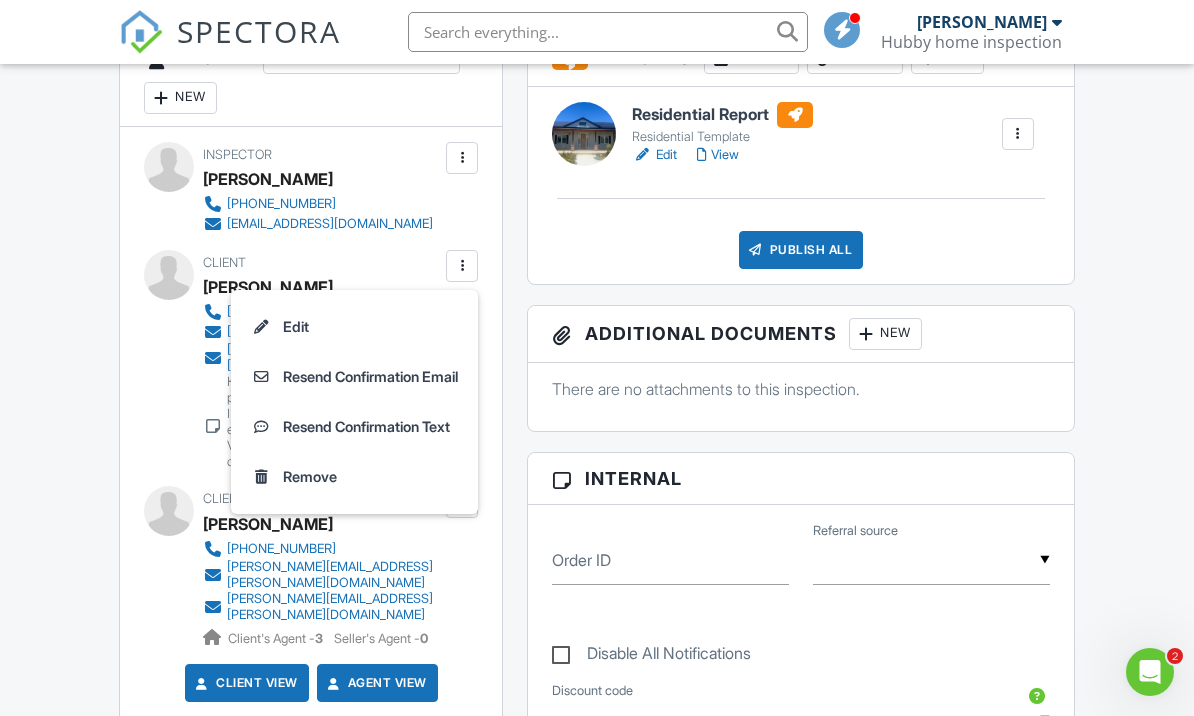 click on "Resend Confirmation Email" at bounding box center [354, 377] 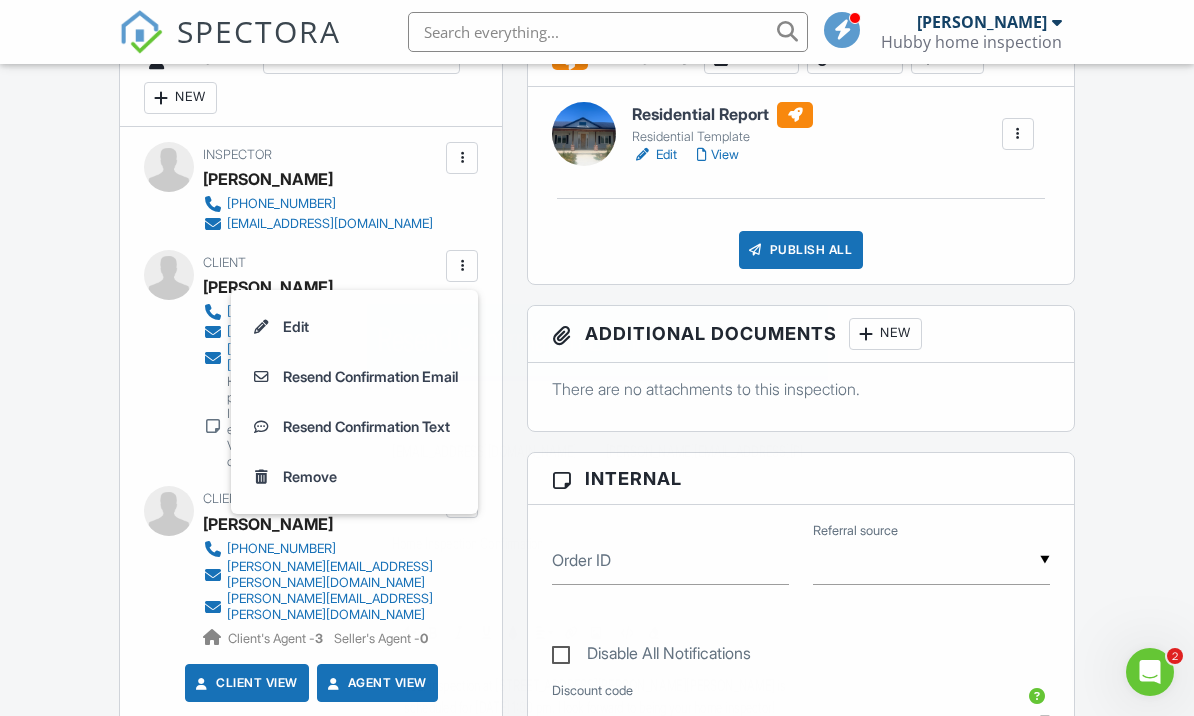 scroll, scrollTop: 0, scrollLeft: 0, axis: both 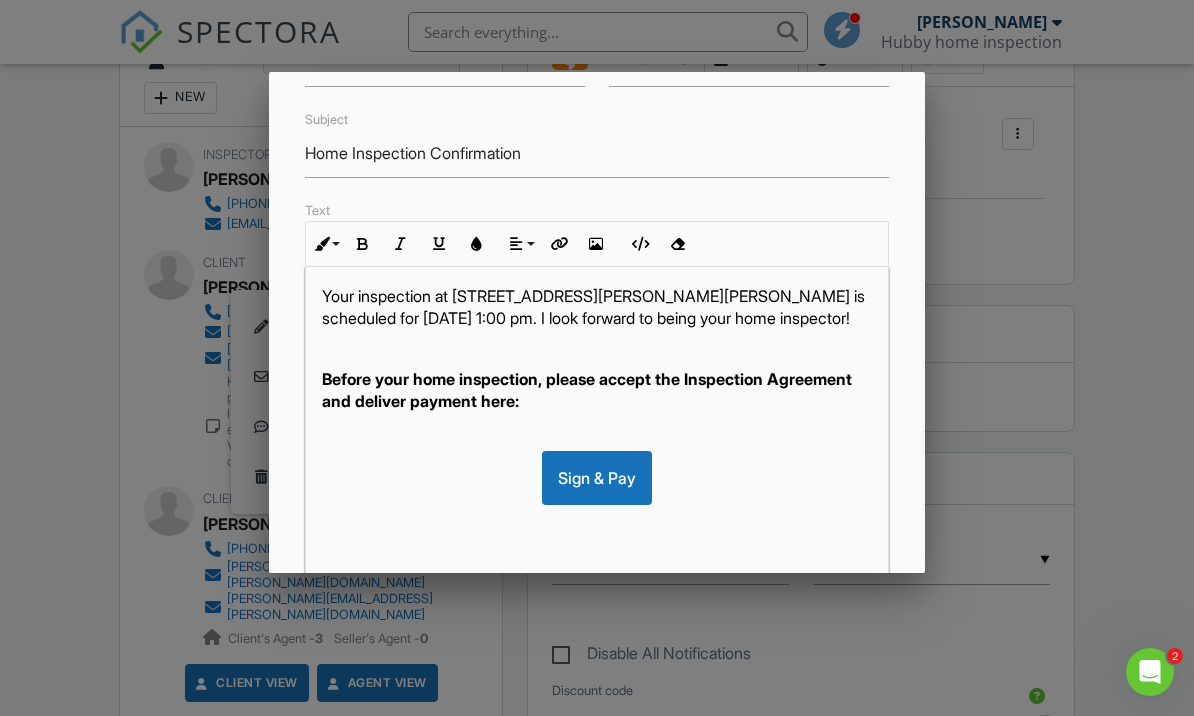click on "Sign & Pay" at bounding box center [597, 478] 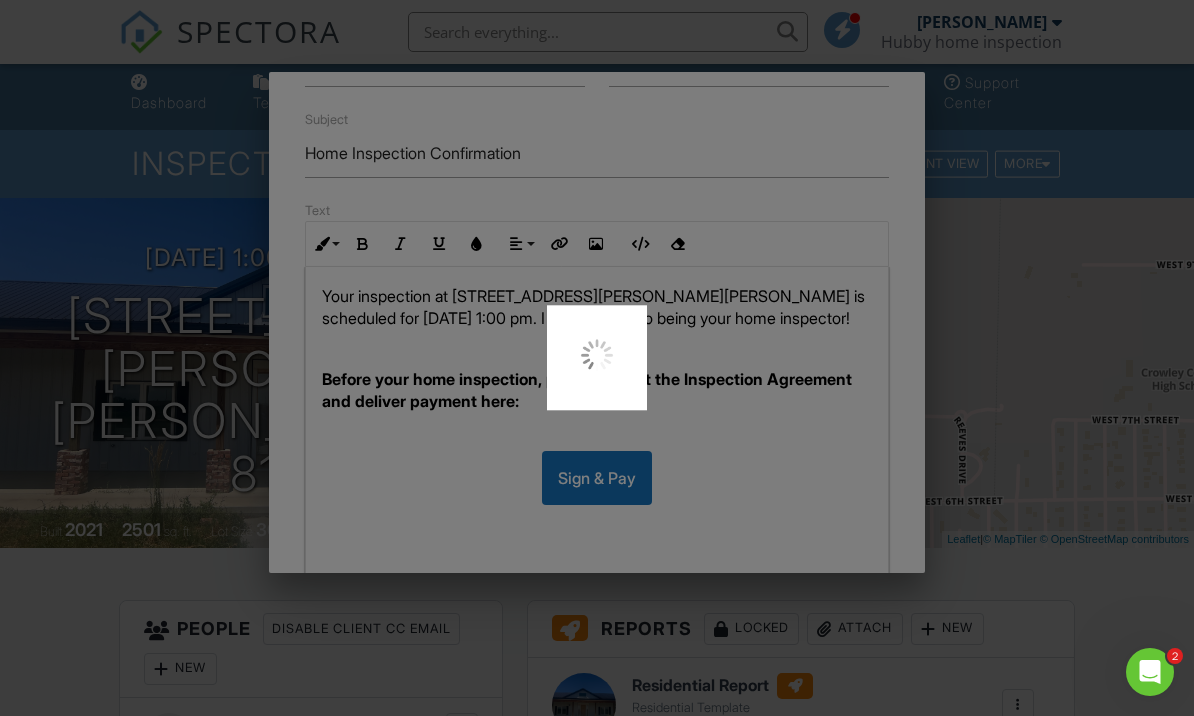 scroll, scrollTop: 8, scrollLeft: 0, axis: vertical 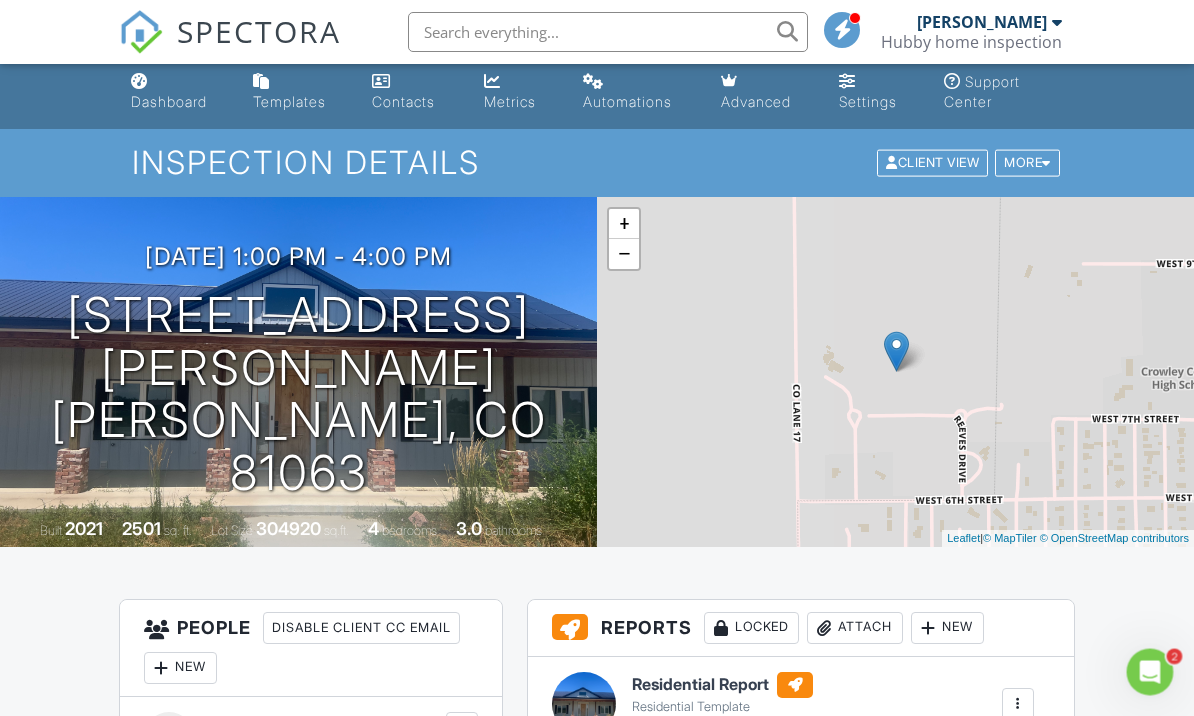 click on "Hubby home inspection" at bounding box center [971, 42] 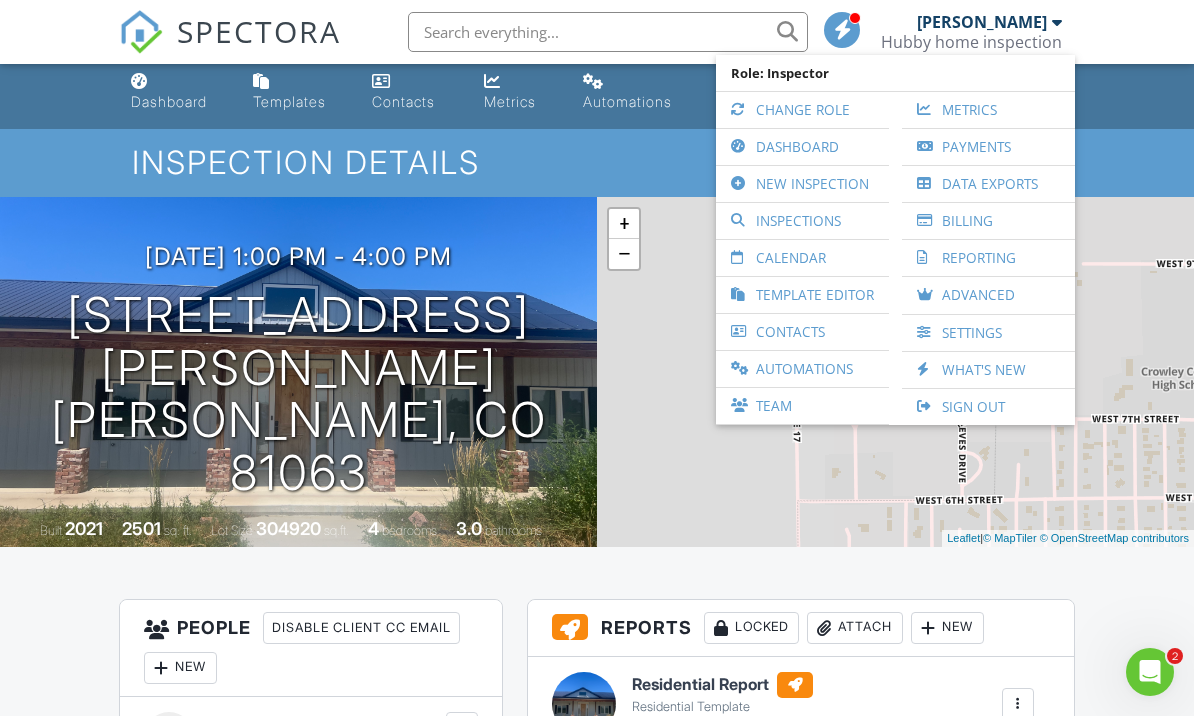 click on "Dashboard
Templates
Contacts
Metrics
Automations
Advanced
Settings
Support Center" at bounding box center [597, 92] 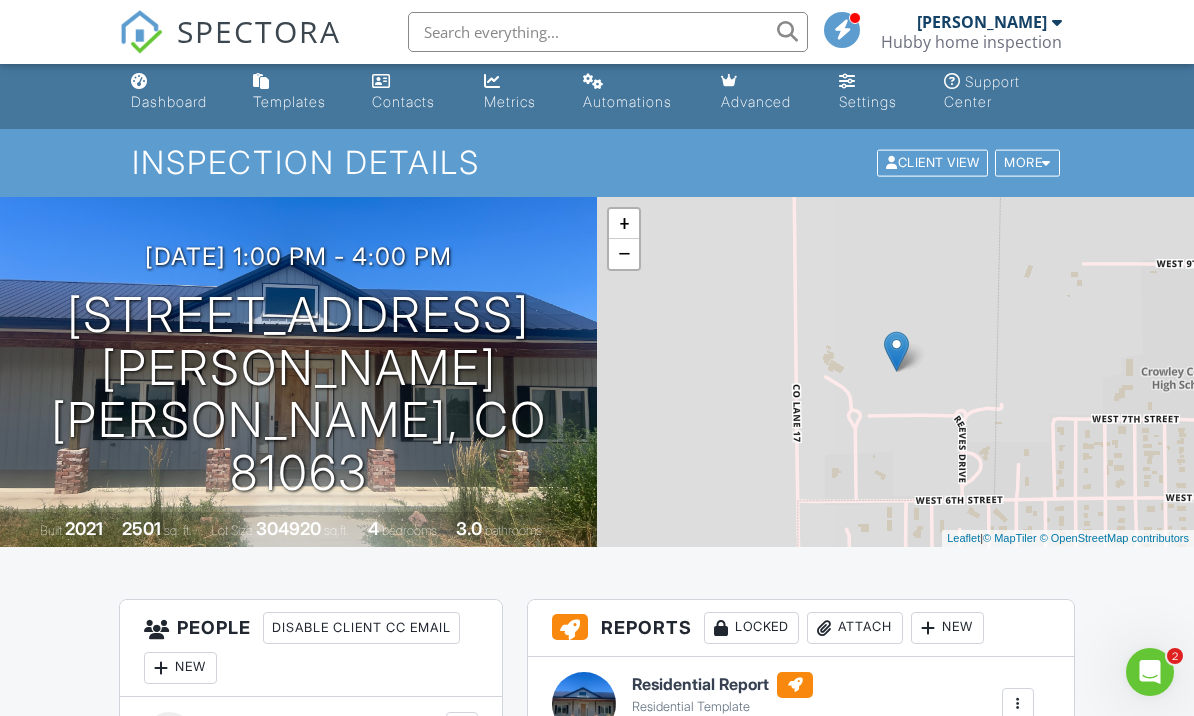 click at bounding box center [843, 29] 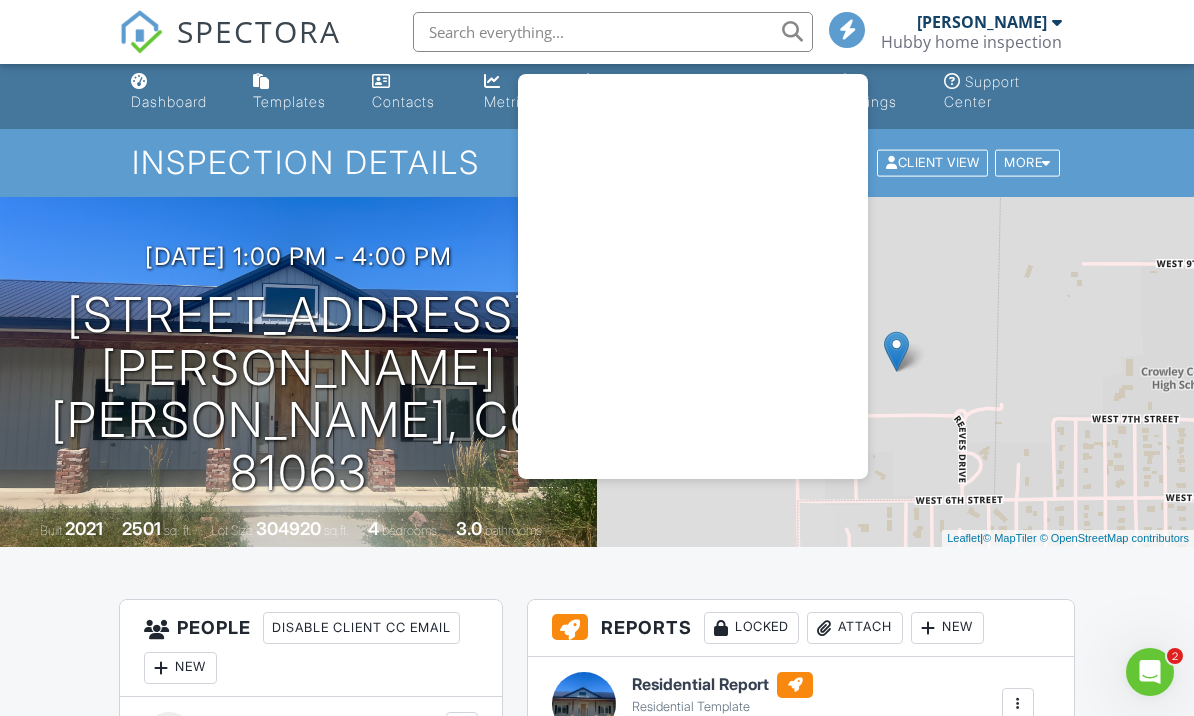 click on "Support Center" at bounding box center [1003, 92] 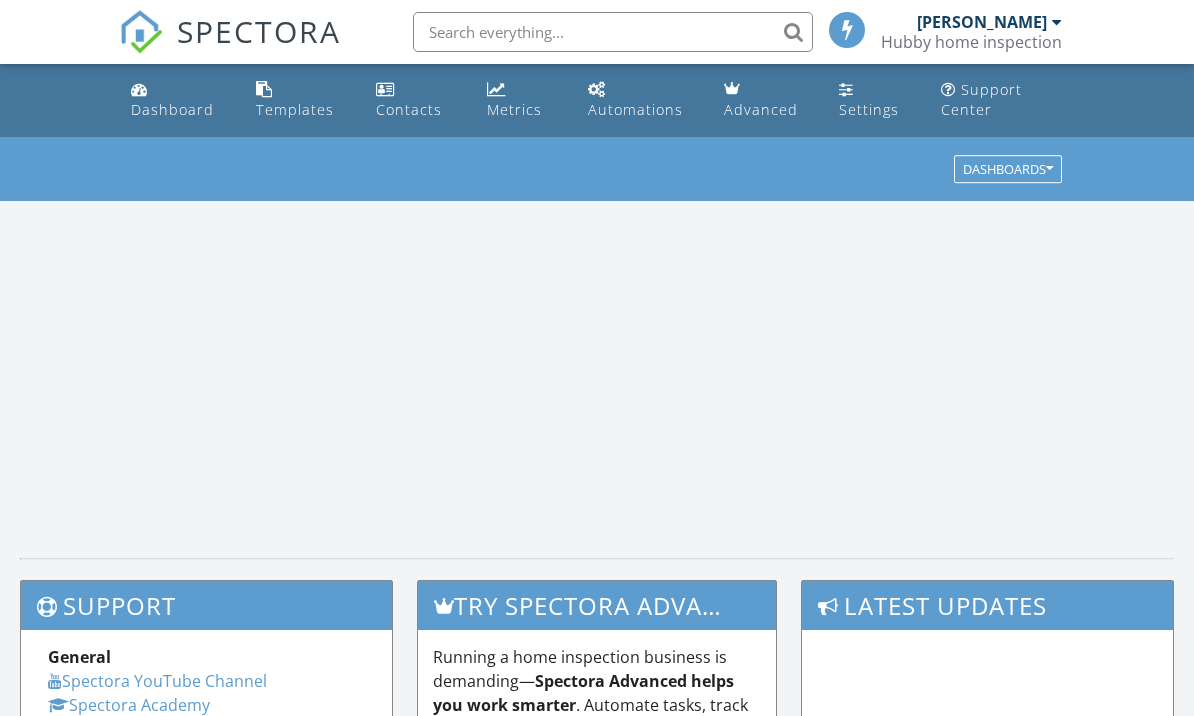 scroll, scrollTop: 0, scrollLeft: 0, axis: both 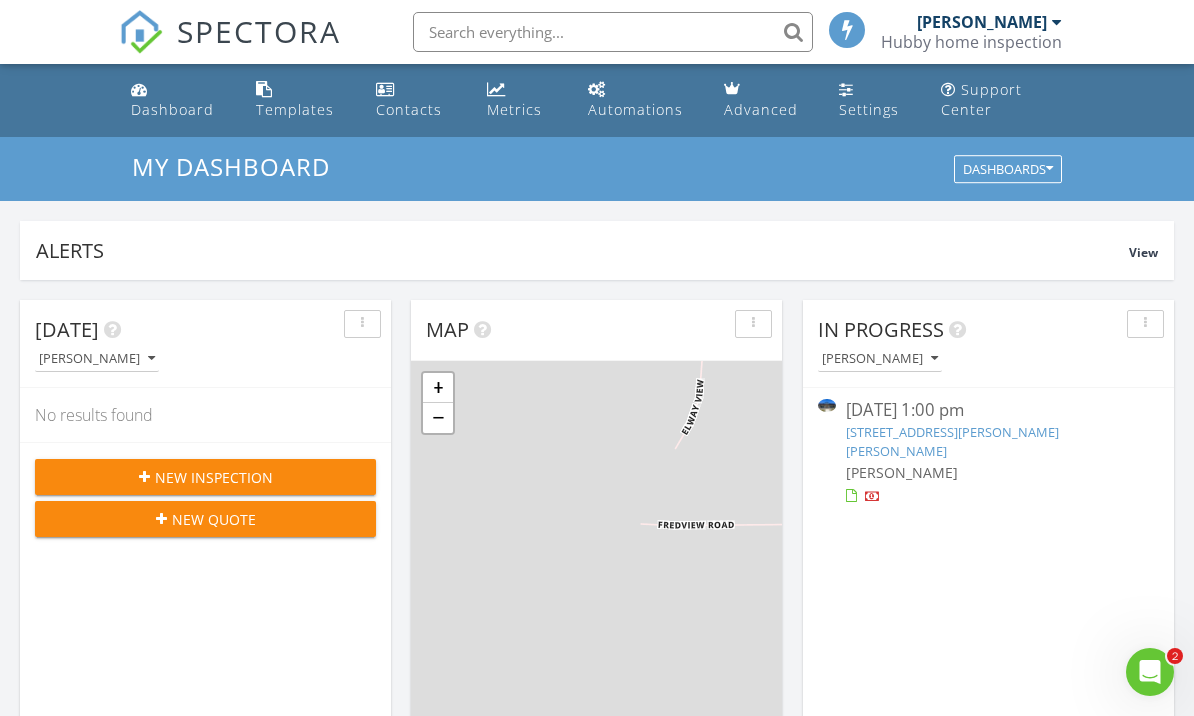click on "Contacts" at bounding box center (409, 109) 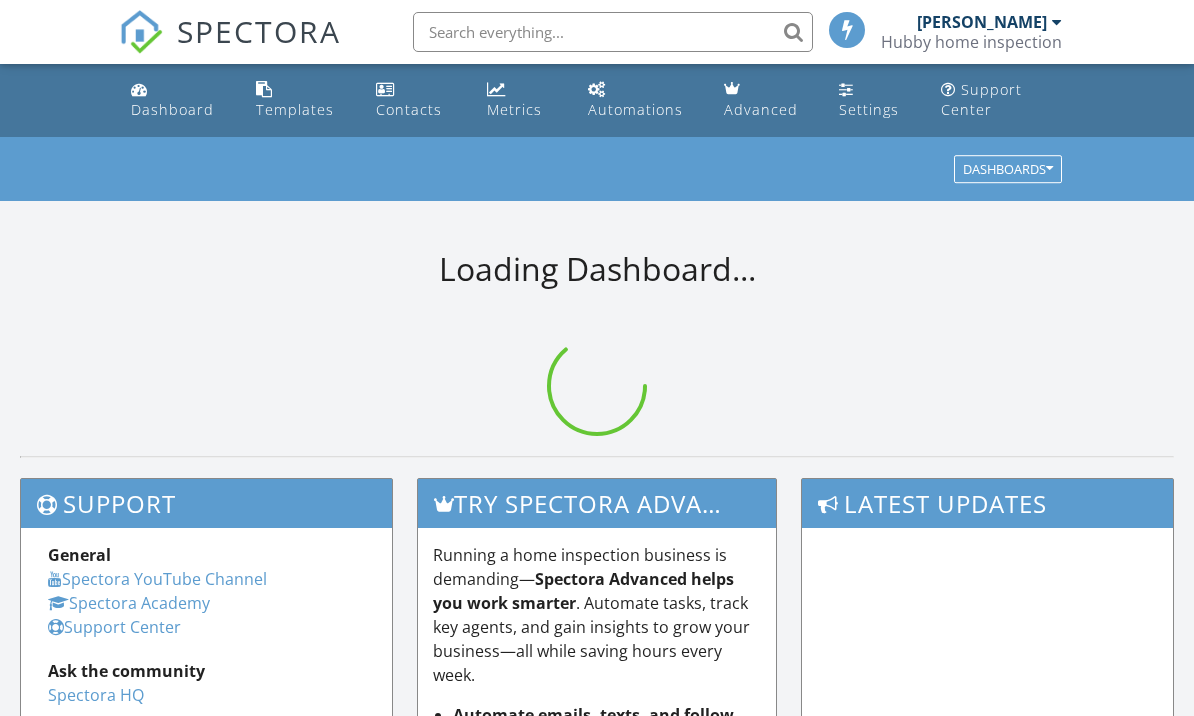 scroll, scrollTop: 0, scrollLeft: 0, axis: both 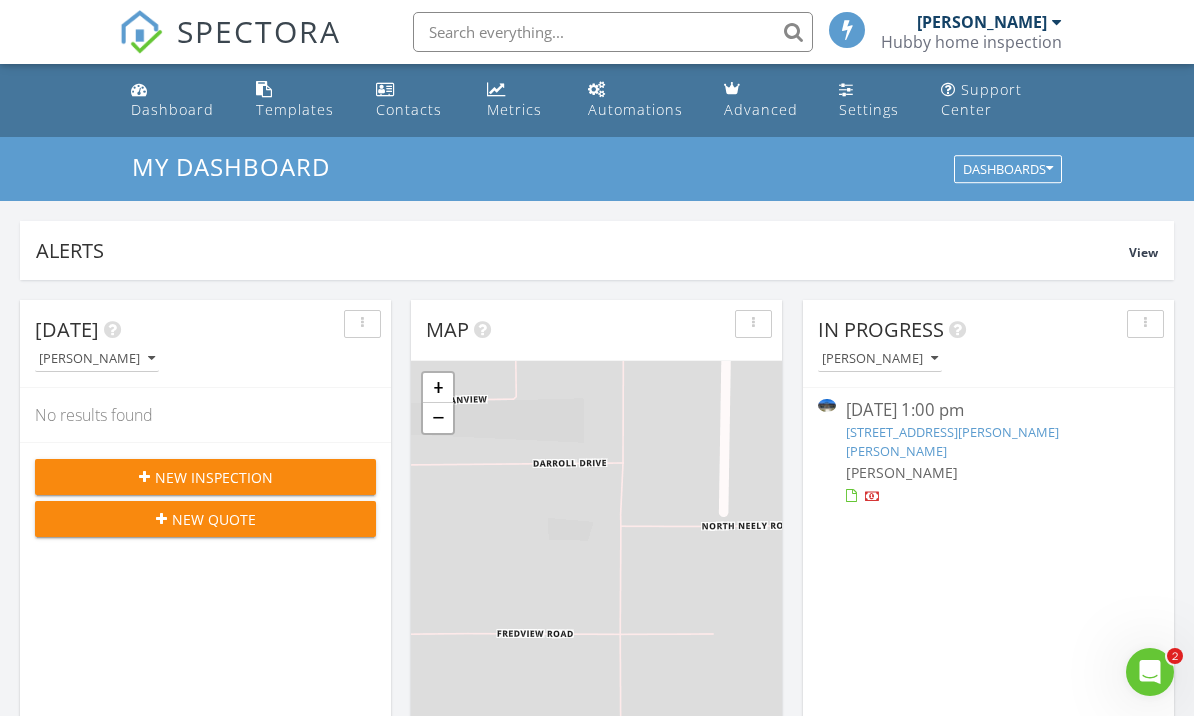 click on "[PERSON_NAME]" at bounding box center [902, 472] 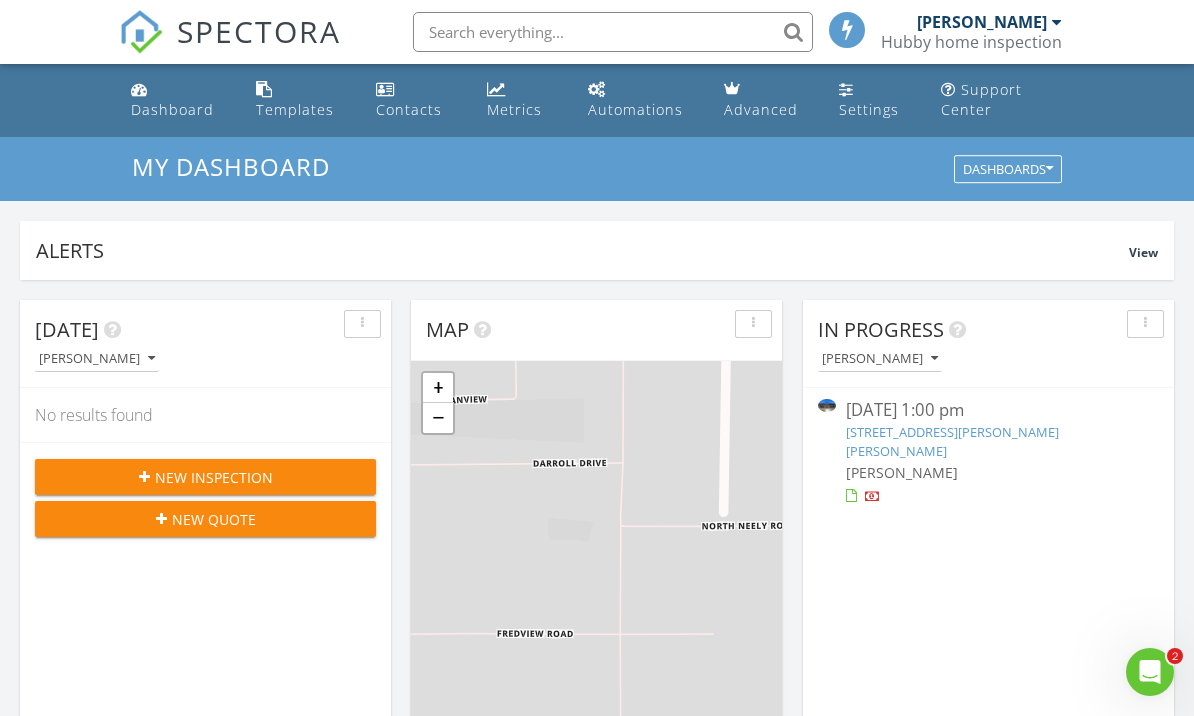 click on "603 Downey Dr, Ordway, CO 81063" at bounding box center [952, 441] 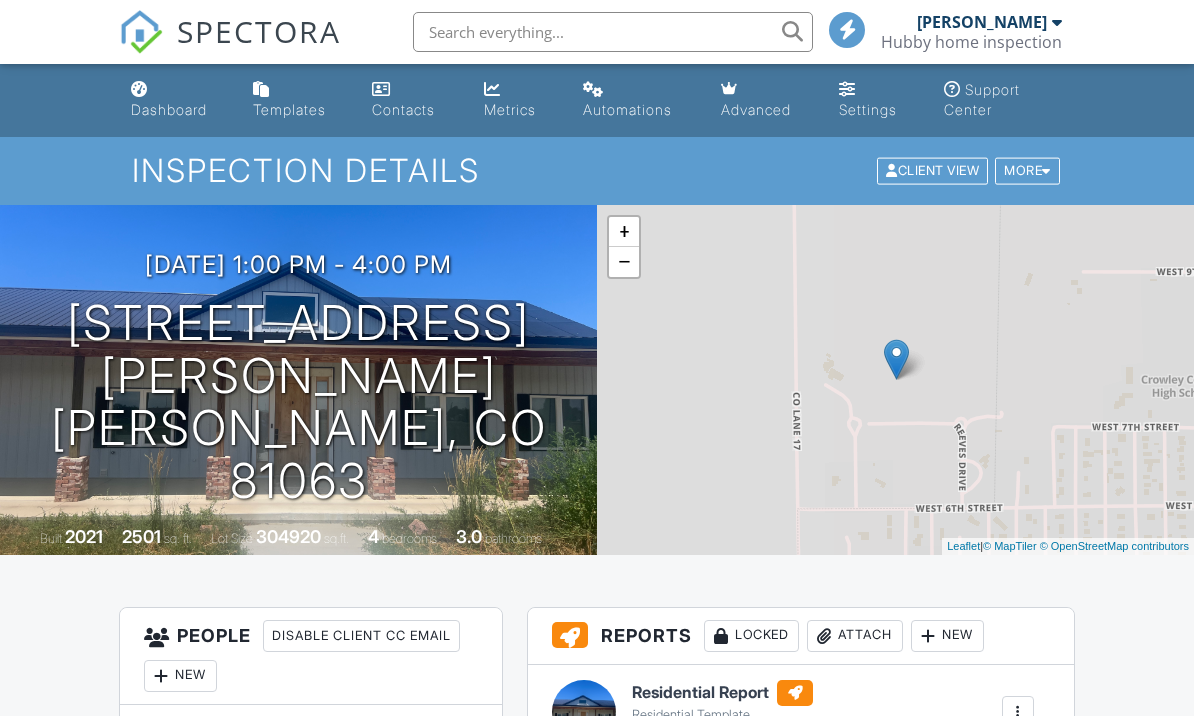 scroll, scrollTop: 0, scrollLeft: 0, axis: both 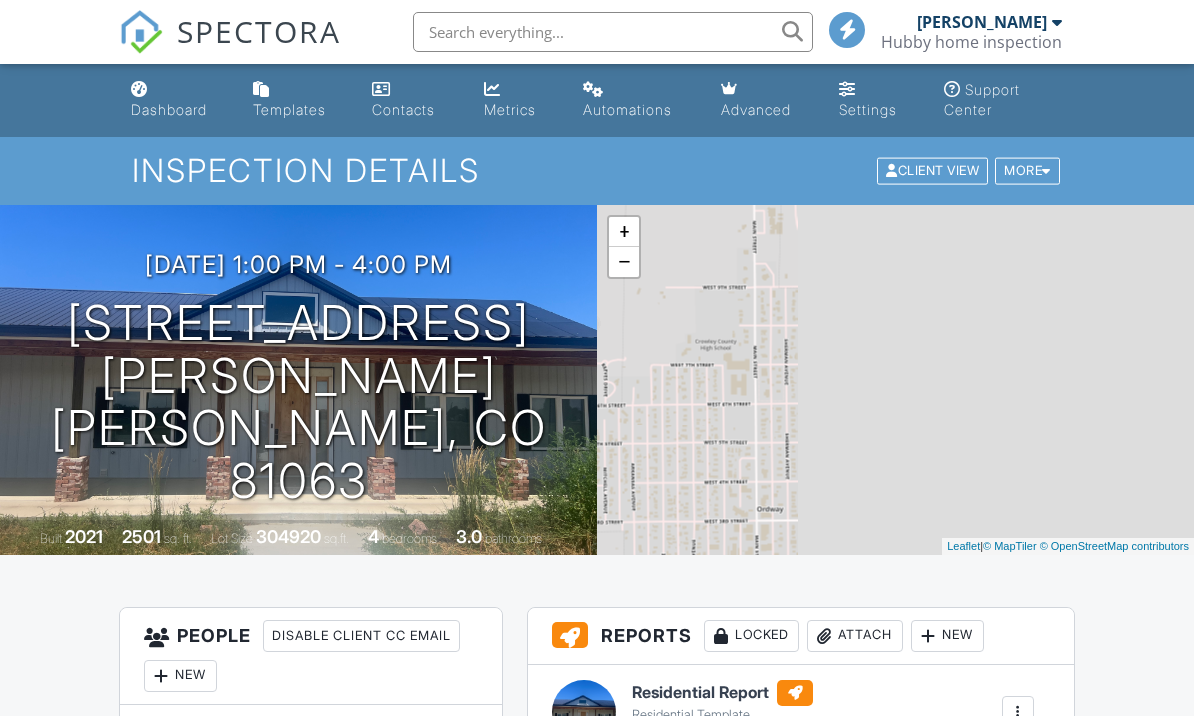 click on "07/10/2025  1:00 pm
- 4:00 pm
603 Downey Dr
Ordway, CO 81063" at bounding box center [298, 379] 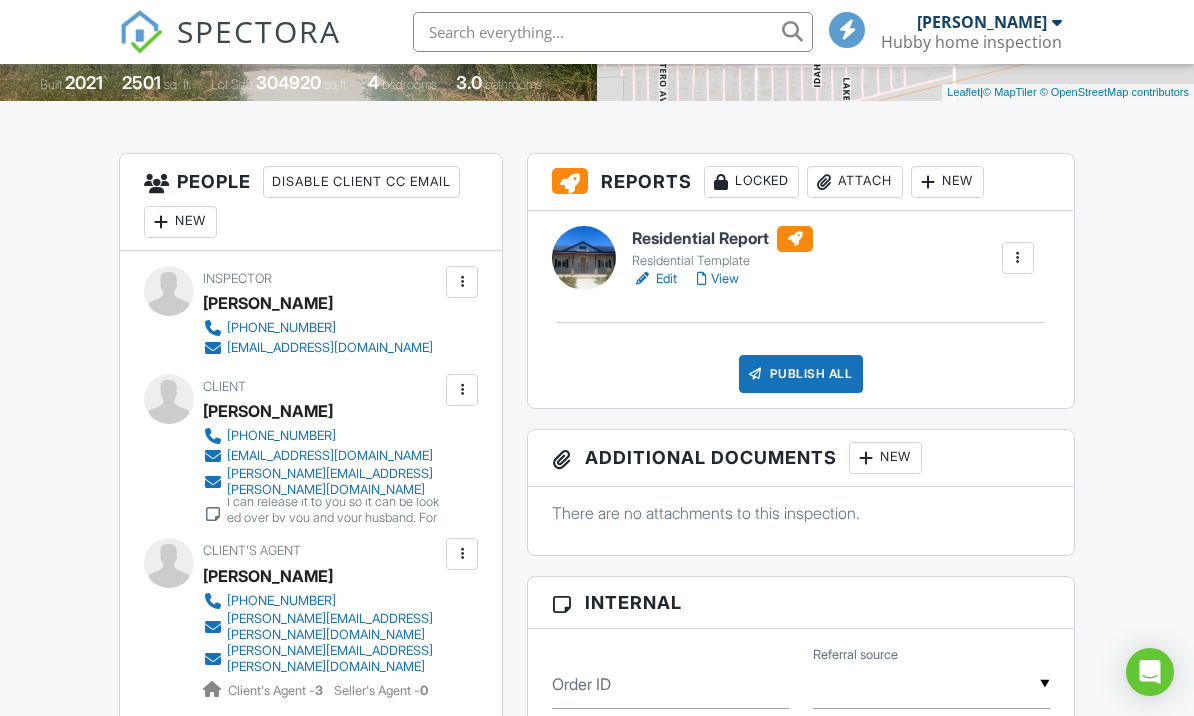 scroll, scrollTop: 401, scrollLeft: 0, axis: vertical 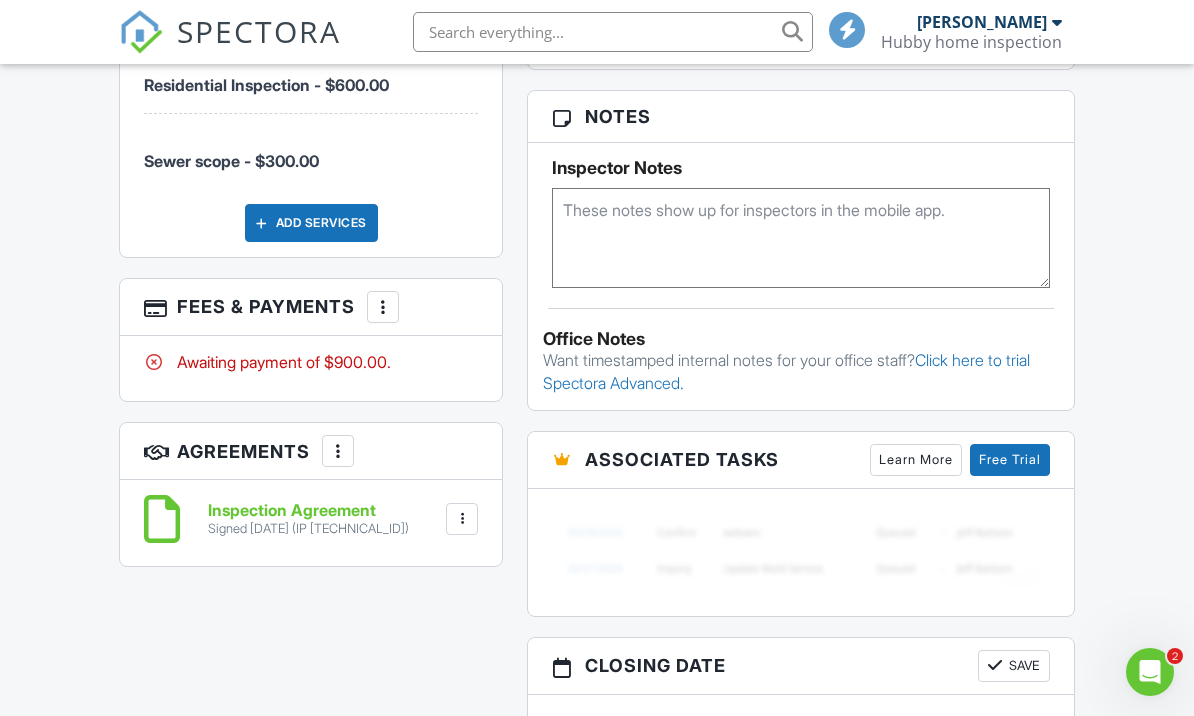 click on "More" at bounding box center [338, 451] 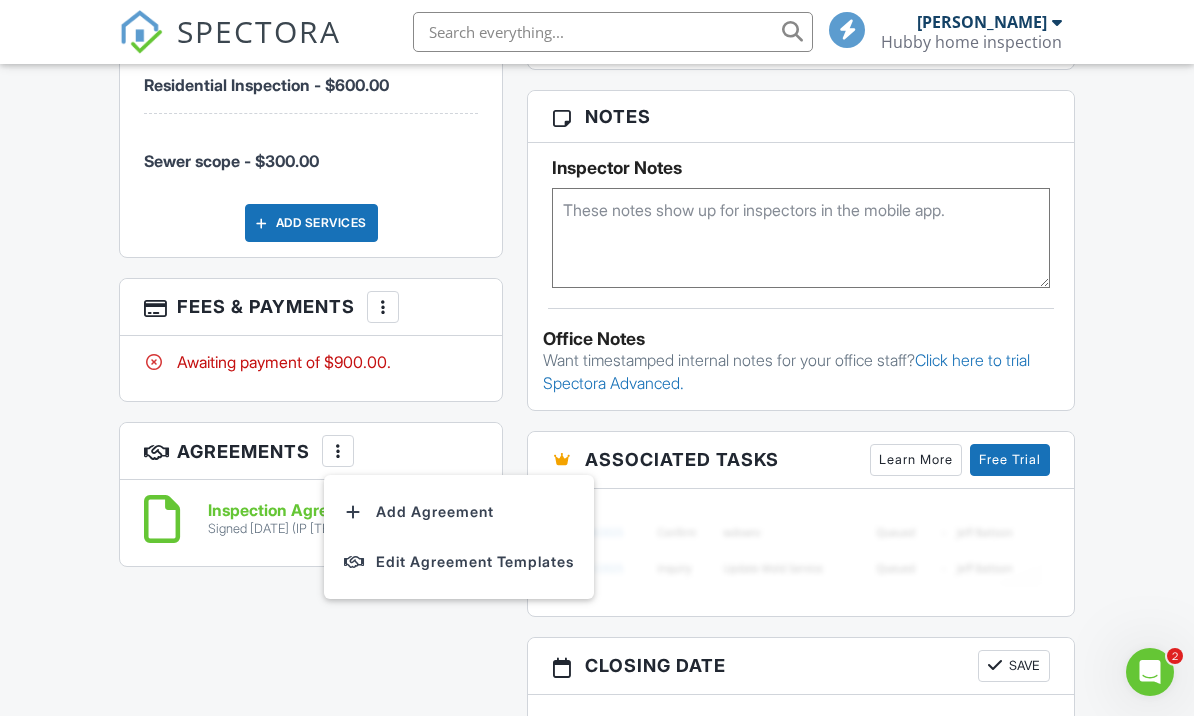 click on "All emails and texts are disabled for this inspection!
All emails and texts have been disabled for this inspection. This may have happened due to someone manually disabling them or this inspection being unconfirmed when it was scheduled. To re-enable emails and texts for this inspection, click the button below.
Turn on emails and texts
Turn on and Requeue Notifications
Reports
Locked
Attach
New
Residential Report
Residential Template
Edit
View
Quick Publish
Copy
Delete
Publish All
Checking report completion
Publish report?
Before publishing from the web, click "Preview/Publish" in the Report Editor to save your changes ( don't know where that is? ). If this is not clicked, your latest changes may not appear in the report.
Cancel
Publish
Share archived report
To" at bounding box center [596, 136] 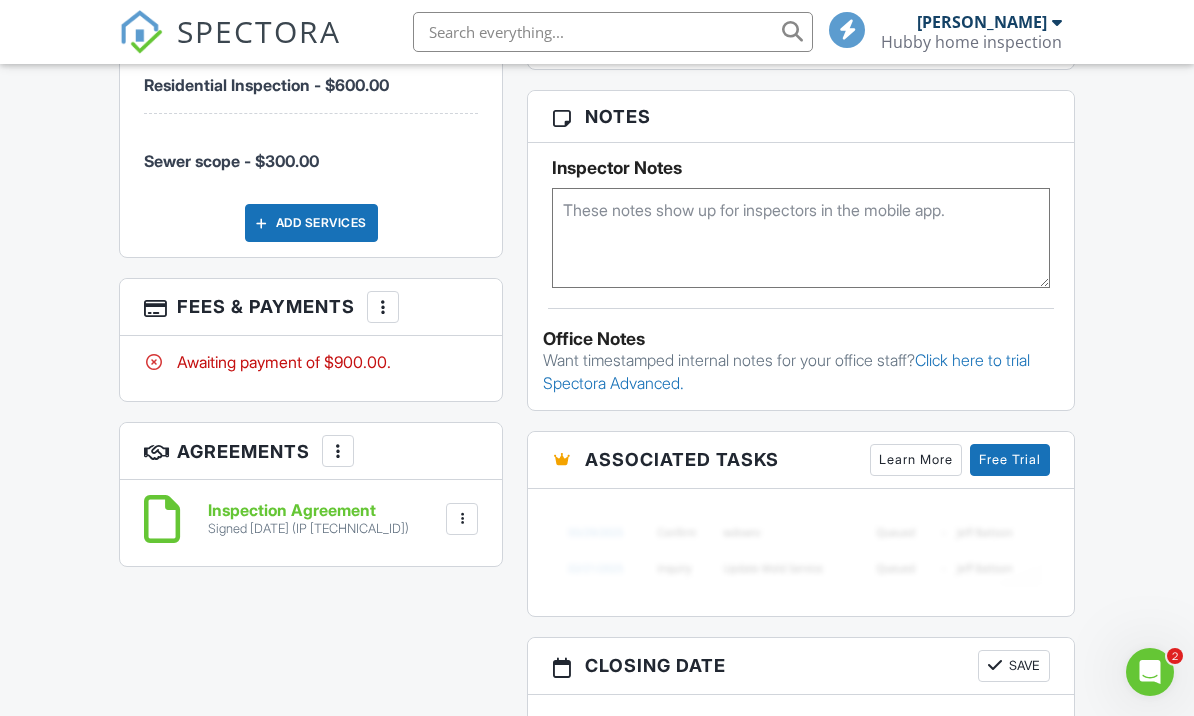 click at bounding box center (462, 519) 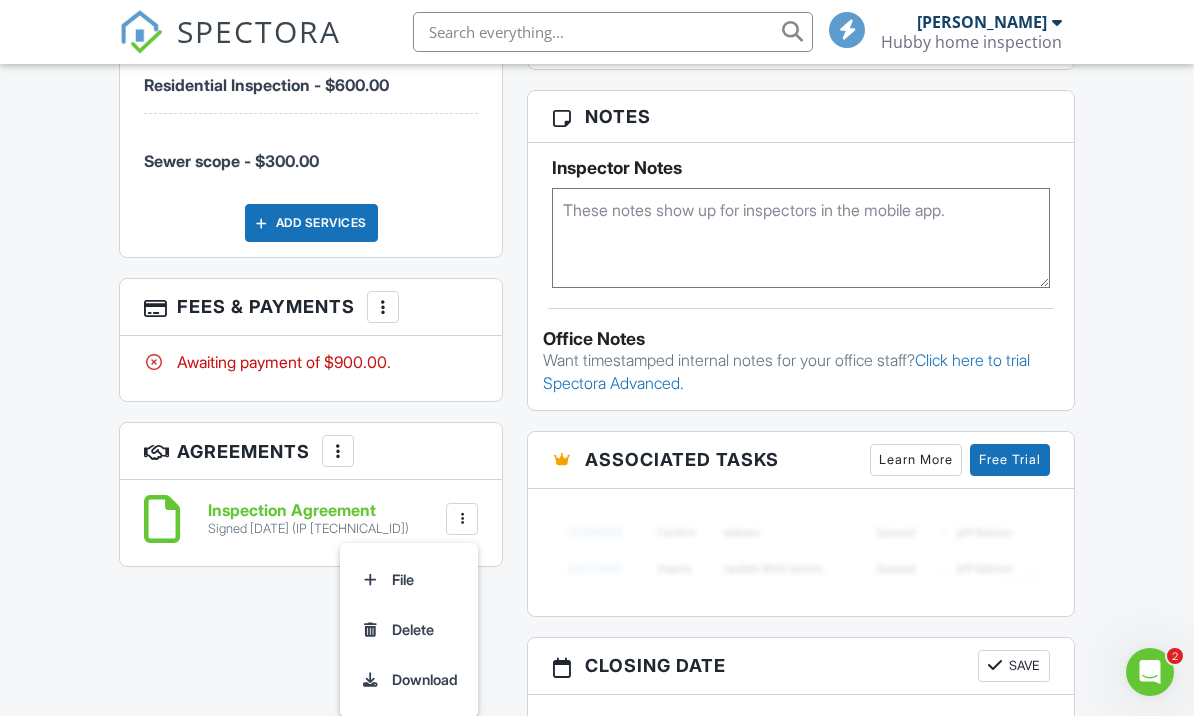 click on "All emails and texts are disabled for this inspection!
All emails and texts have been disabled for this inspection. This may have happened due to someone manually disabling them or this inspection being unconfirmed when it was scheduled. To re-enable emails and texts for this inspection, click the button below.
Turn on emails and texts
Turn on and Requeue Notifications
Reports
Locked
Attach
New
Residential Report
Residential Template
Edit
View
Quick Publish
Copy
Delete
Publish All
Checking report completion
Publish report?
Before publishing from the web, click "Preview/Publish" in the Report Editor to save your changes ( don't know where that is? ). If this is not clicked, your latest changes may not appear in the report.
Cancel
Publish
Share archived report
To" at bounding box center (596, 136) 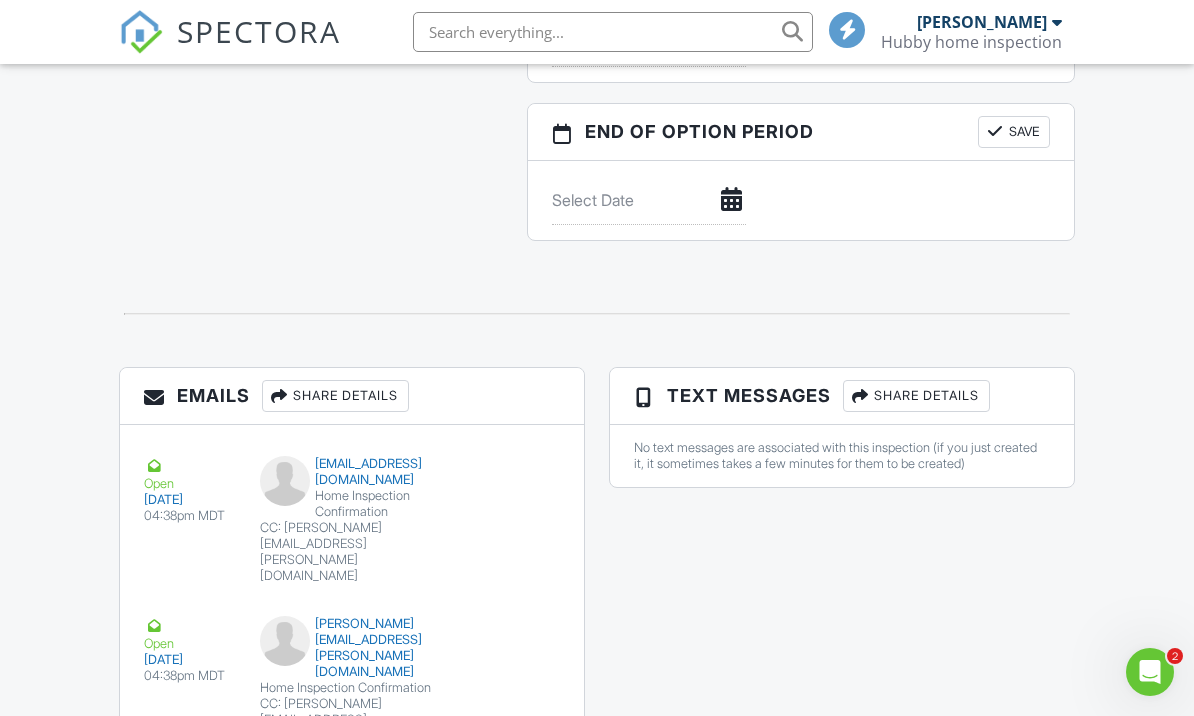 scroll, scrollTop: 1979, scrollLeft: 0, axis: vertical 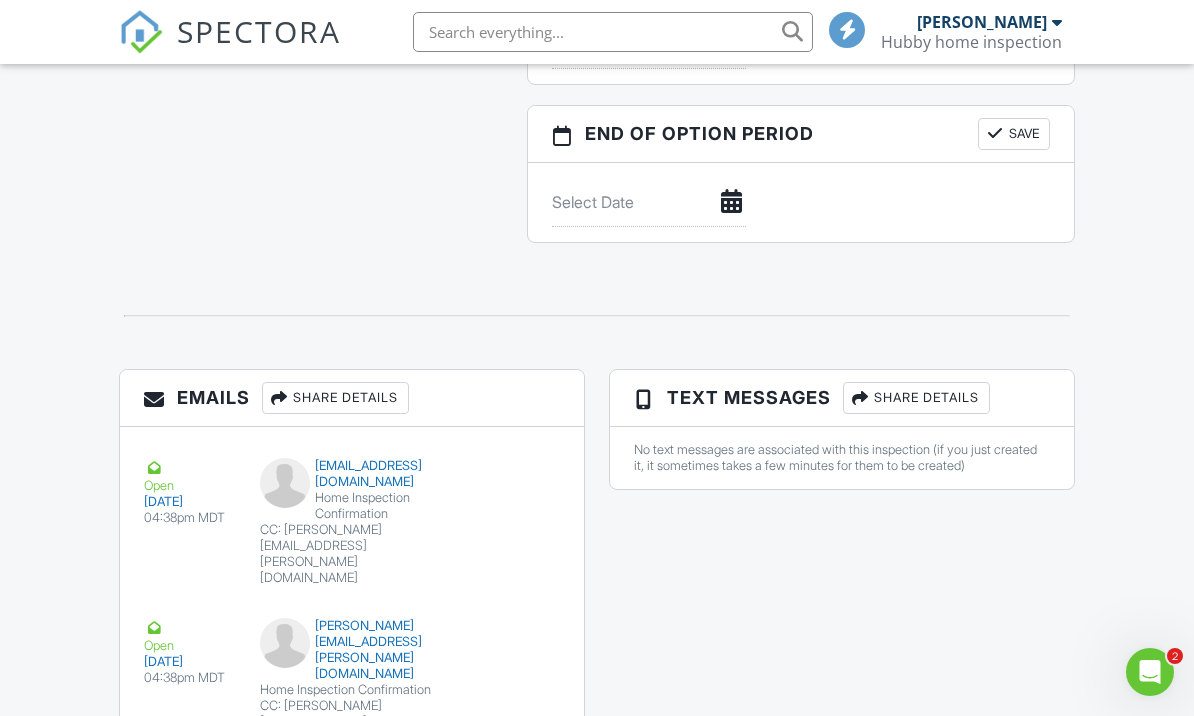 click on "Emails
Share Details
Open
07/08/2025
04:38pm MDT
mholliday093@gmail.com
Home Inspection Confirmation
CC: Hearon.jennifer@yahoo.com
Resend
Open
07/08/2025
04:38pm MDT
hearon.jennifer@yahoo.com
Home Inspection Confirmation
CC: hearon.jennifer@yahoo.com
Resend
Text Messages
Share Details
No text messages are associated with this inspection (if you just created it, it sometimes takes a few minutes for them to be created)" at bounding box center (596, 591) 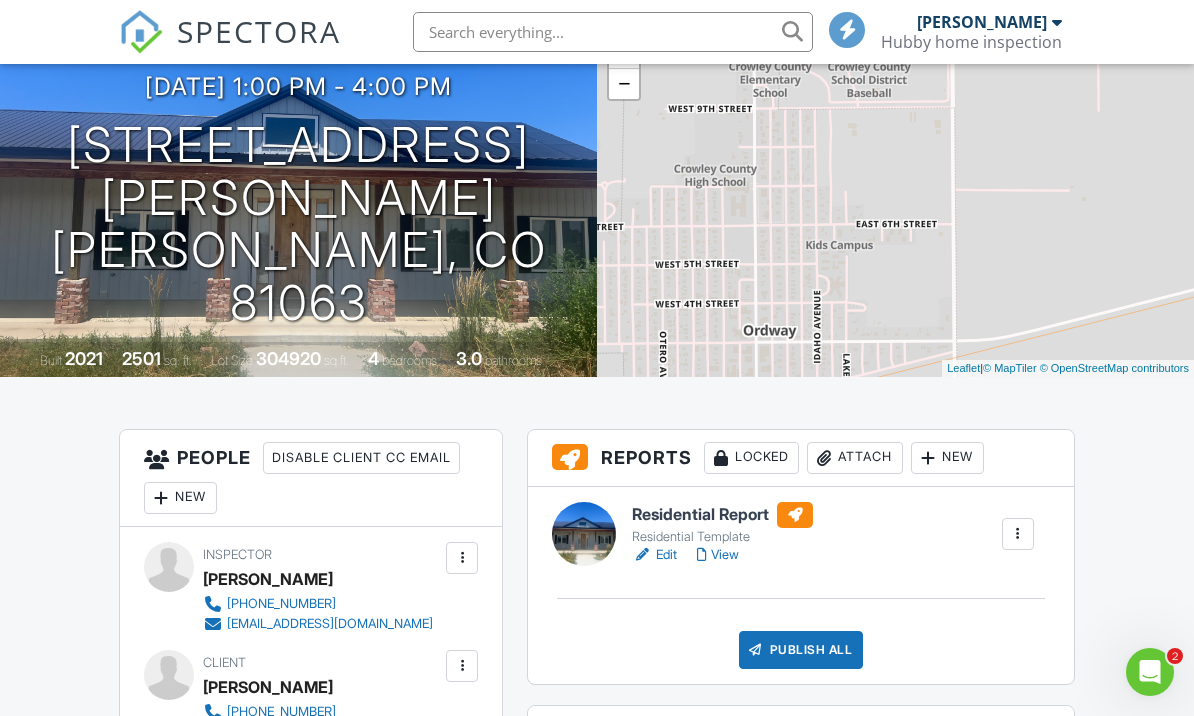 scroll, scrollTop: 0, scrollLeft: 0, axis: both 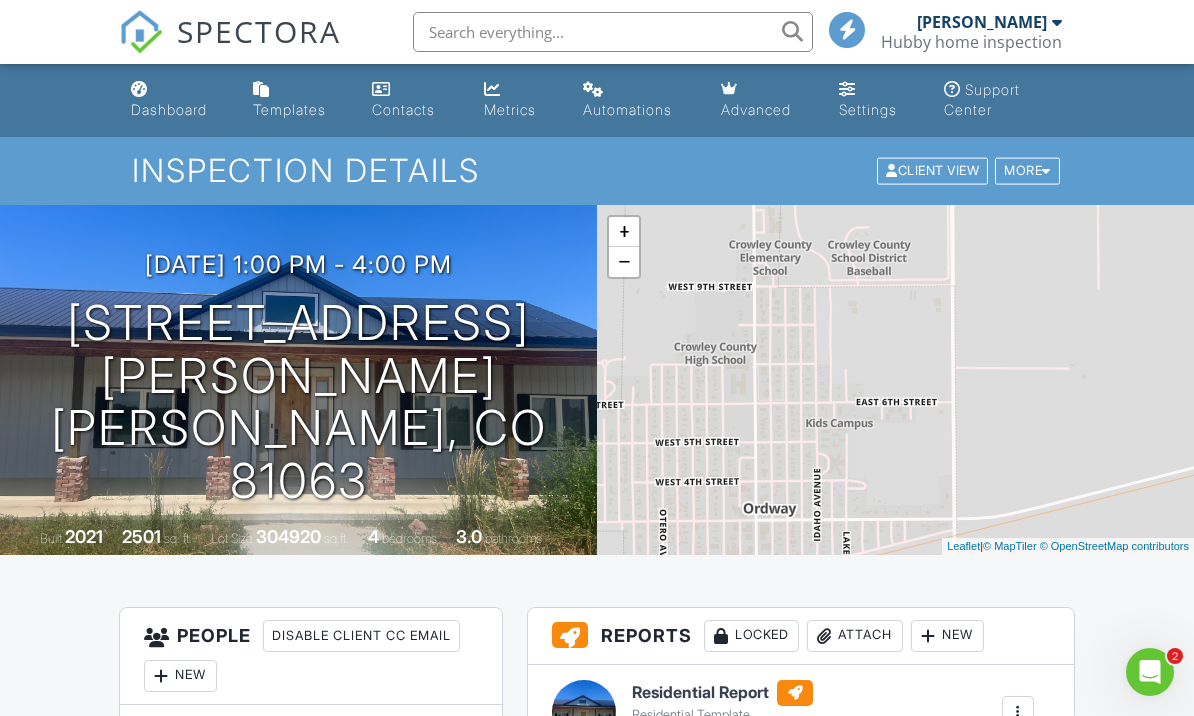 click on "Dashboard" at bounding box center [169, 109] 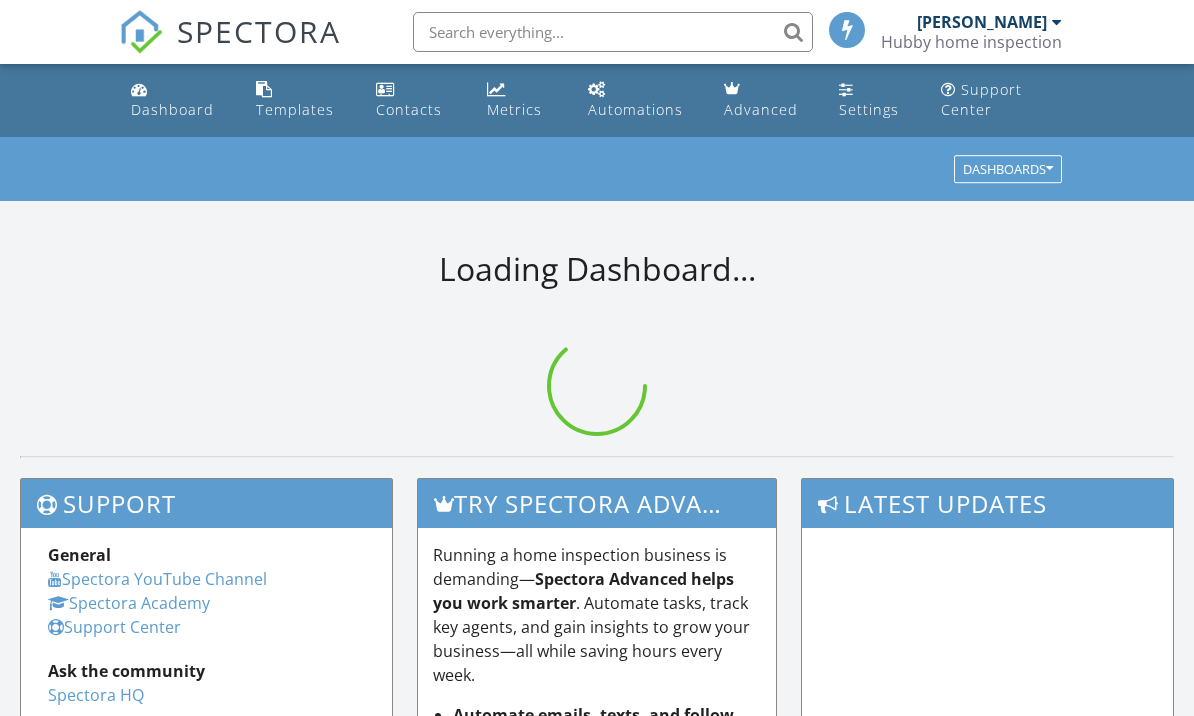 scroll, scrollTop: 0, scrollLeft: 0, axis: both 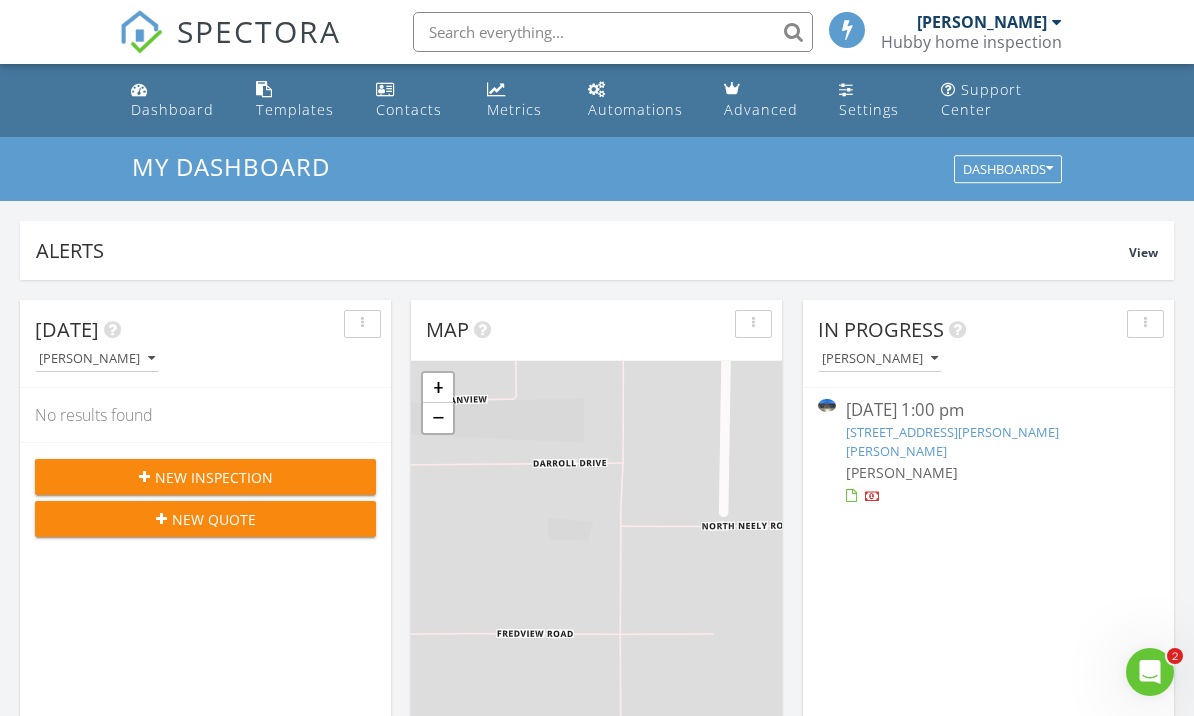 click on "Templates" at bounding box center [300, 100] 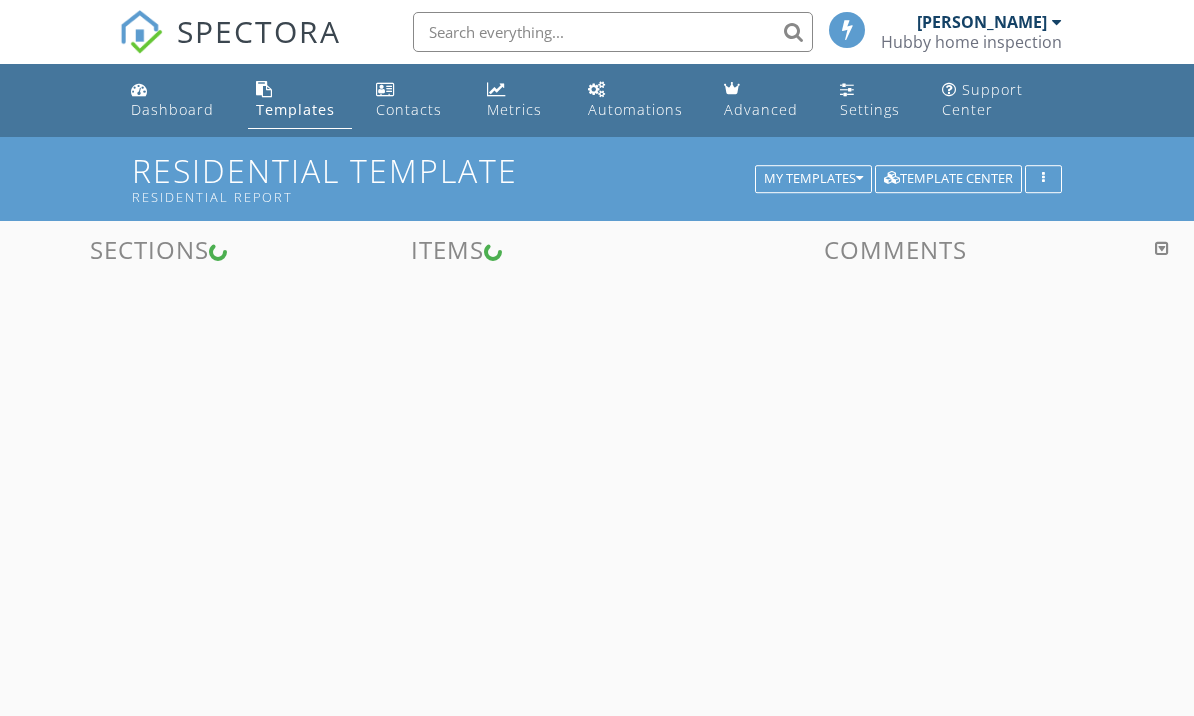 scroll, scrollTop: 0, scrollLeft: 0, axis: both 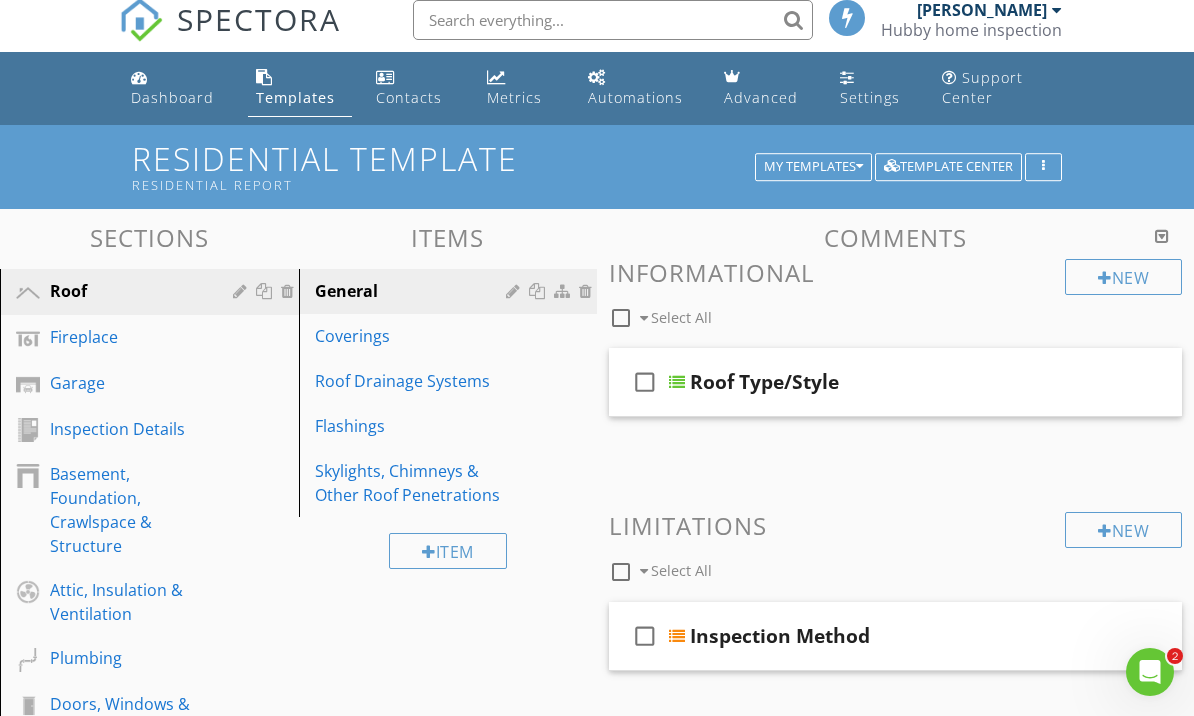 click on "Inspection Details" at bounding box center (127, 429) 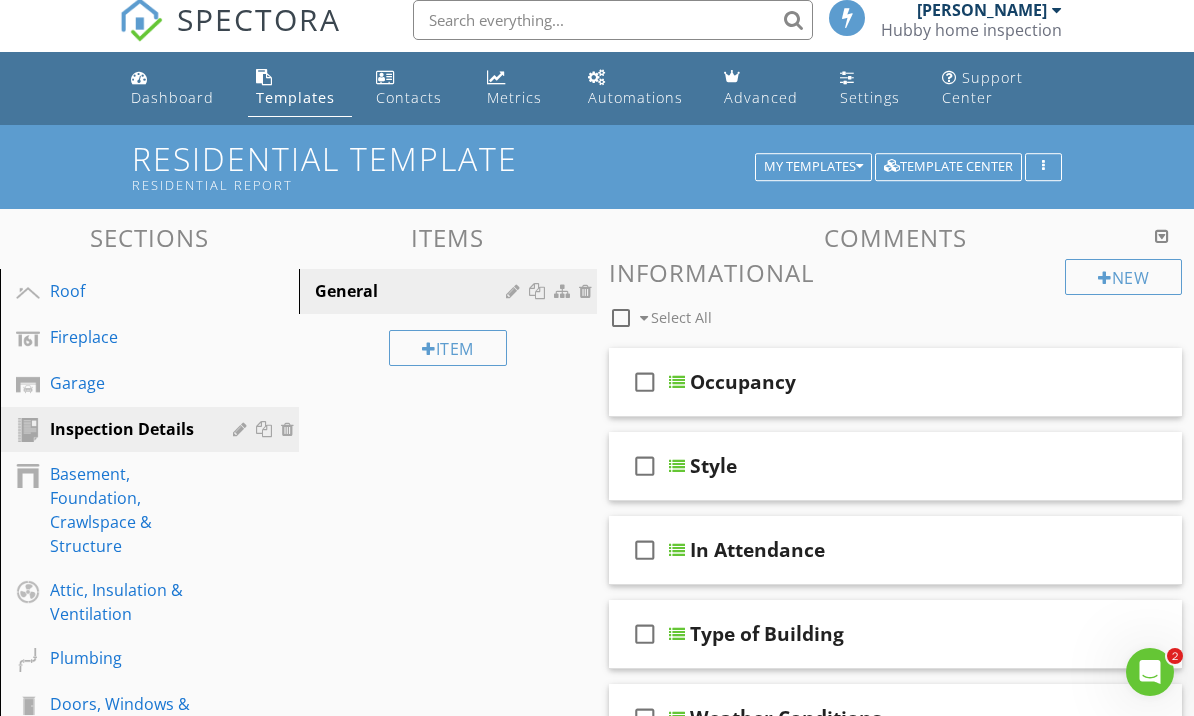 type 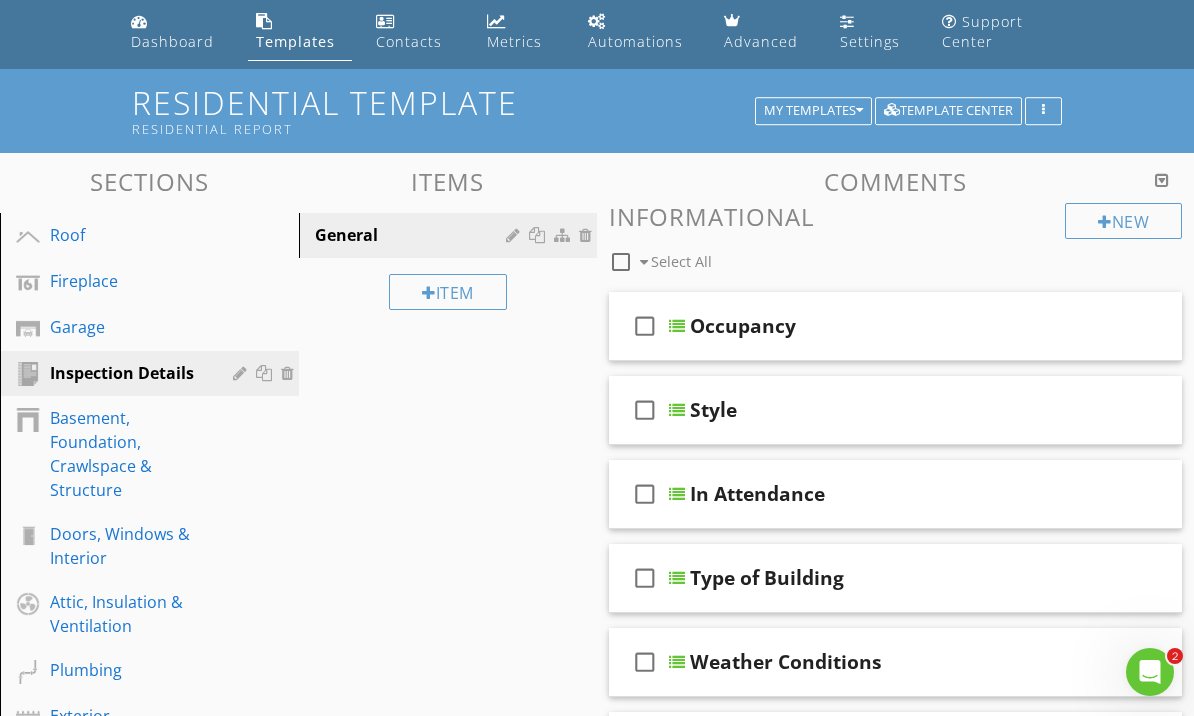 scroll, scrollTop: 0, scrollLeft: 0, axis: both 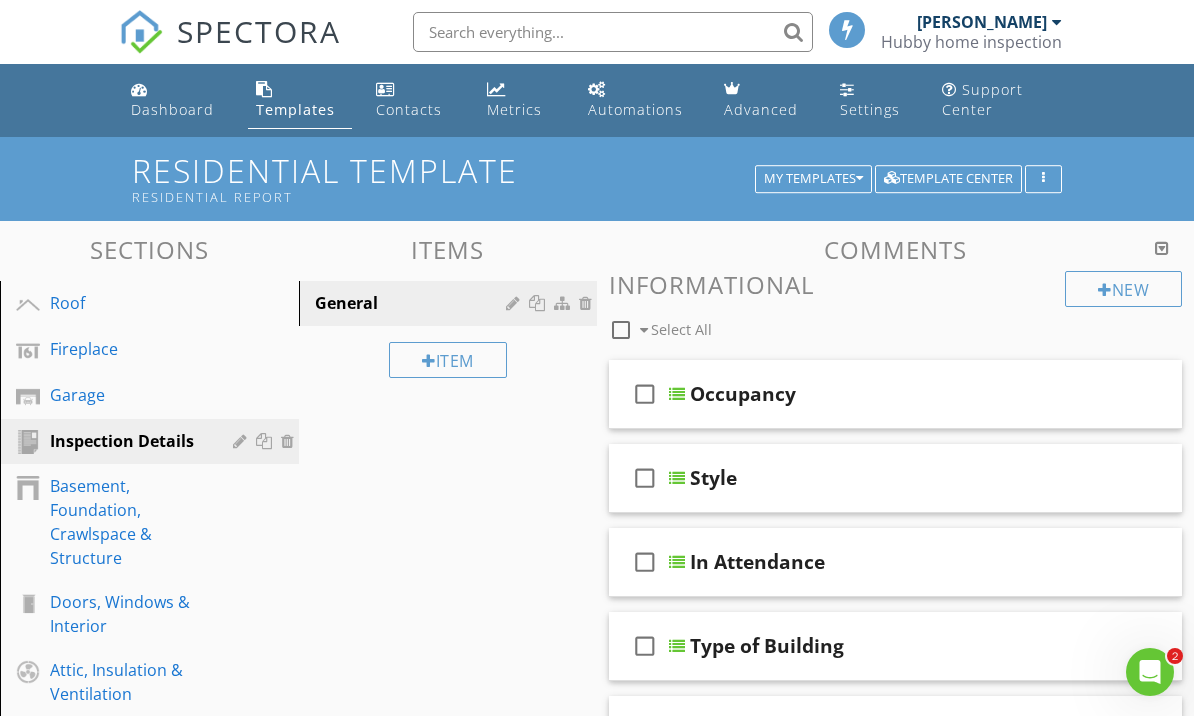 click on "Template Center" at bounding box center [948, 179] 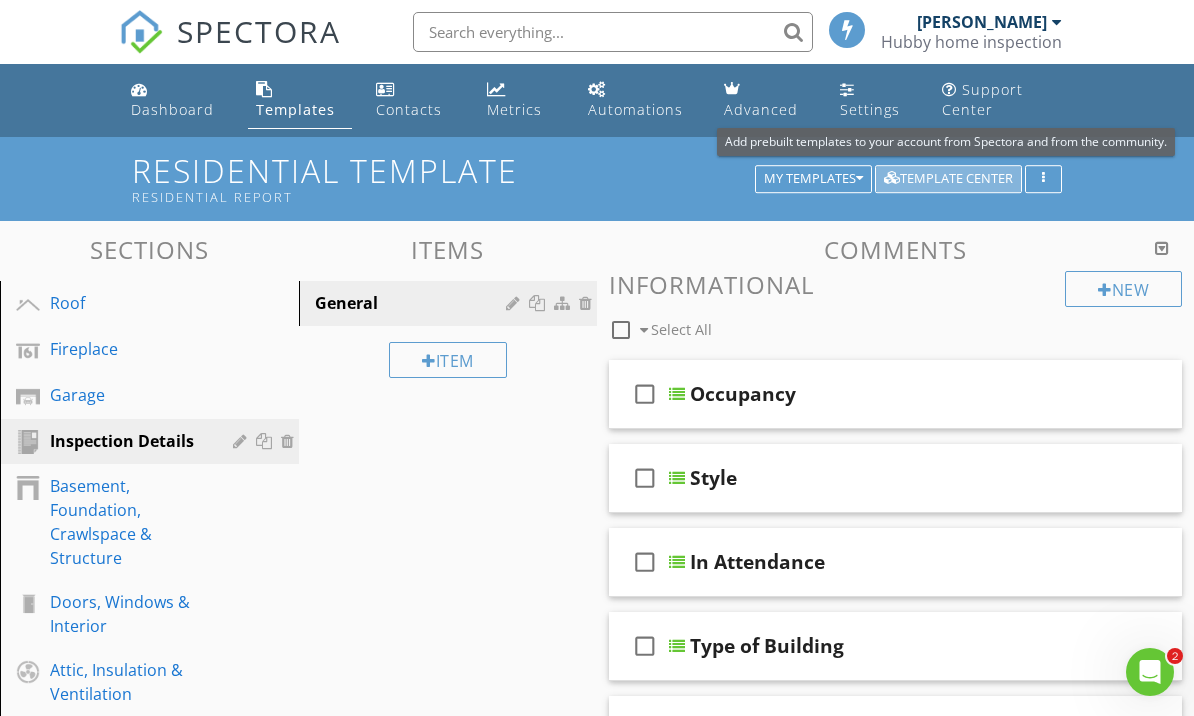 click on "Template Center" at bounding box center (948, 179) 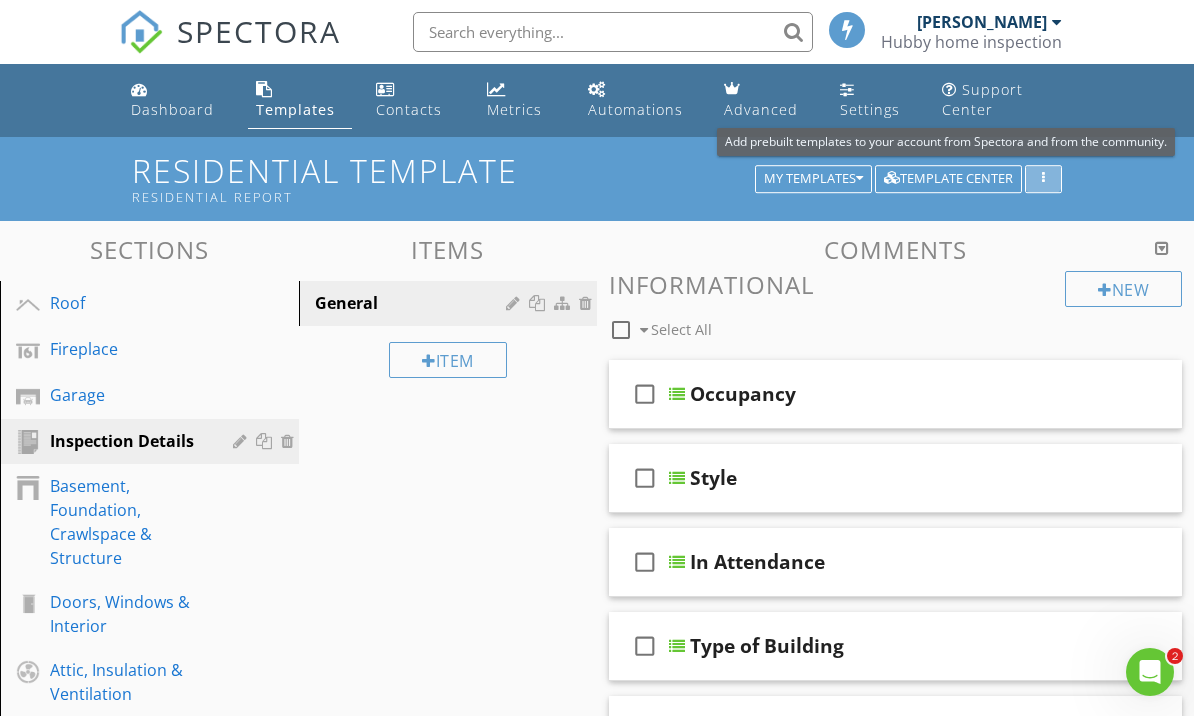 click at bounding box center (1043, 179) 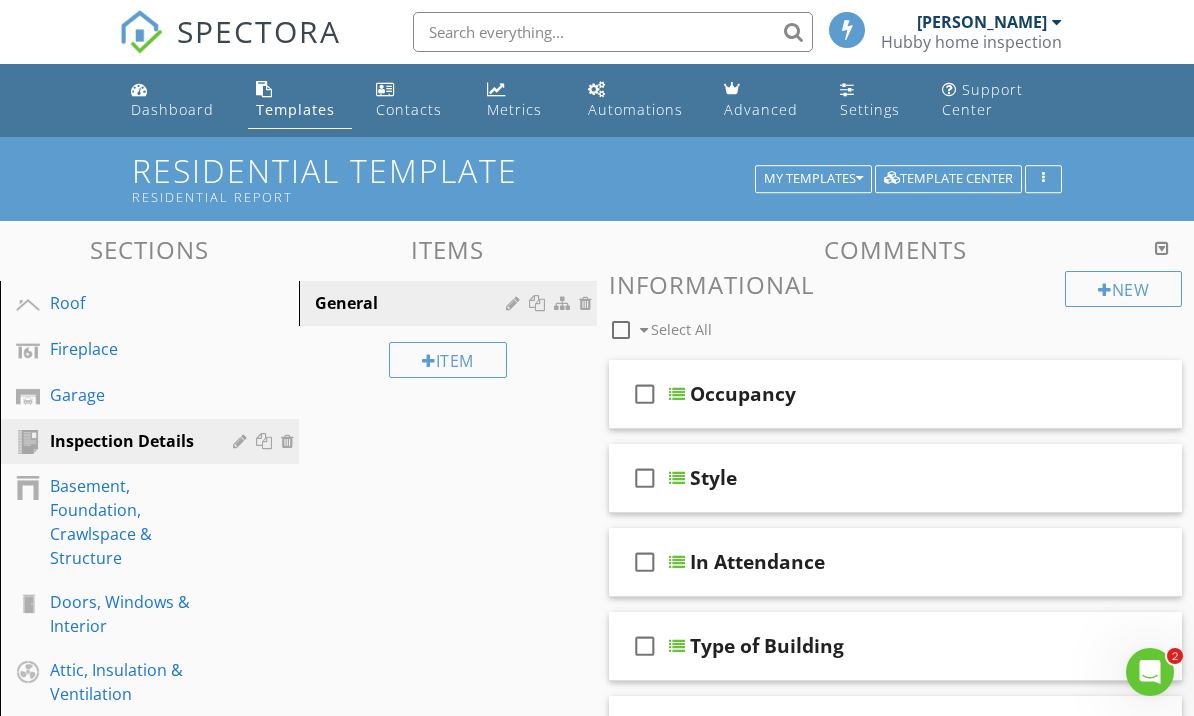 click at bounding box center (1043, 179) 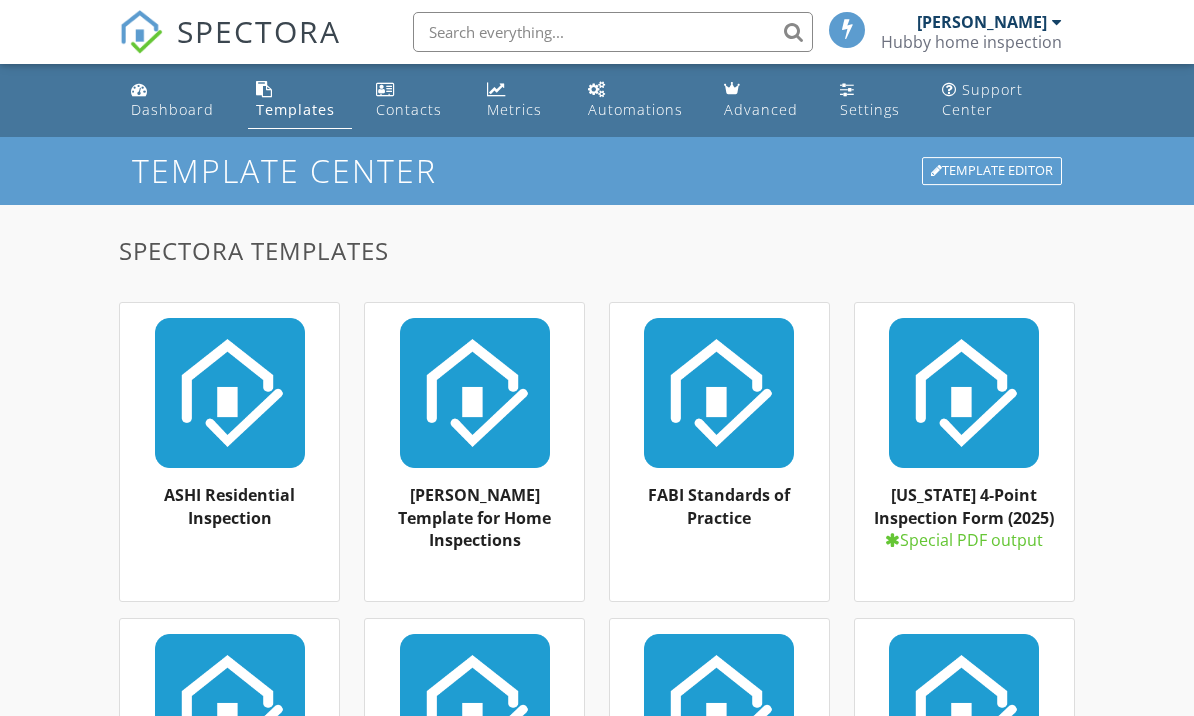 scroll, scrollTop: 0, scrollLeft: 0, axis: both 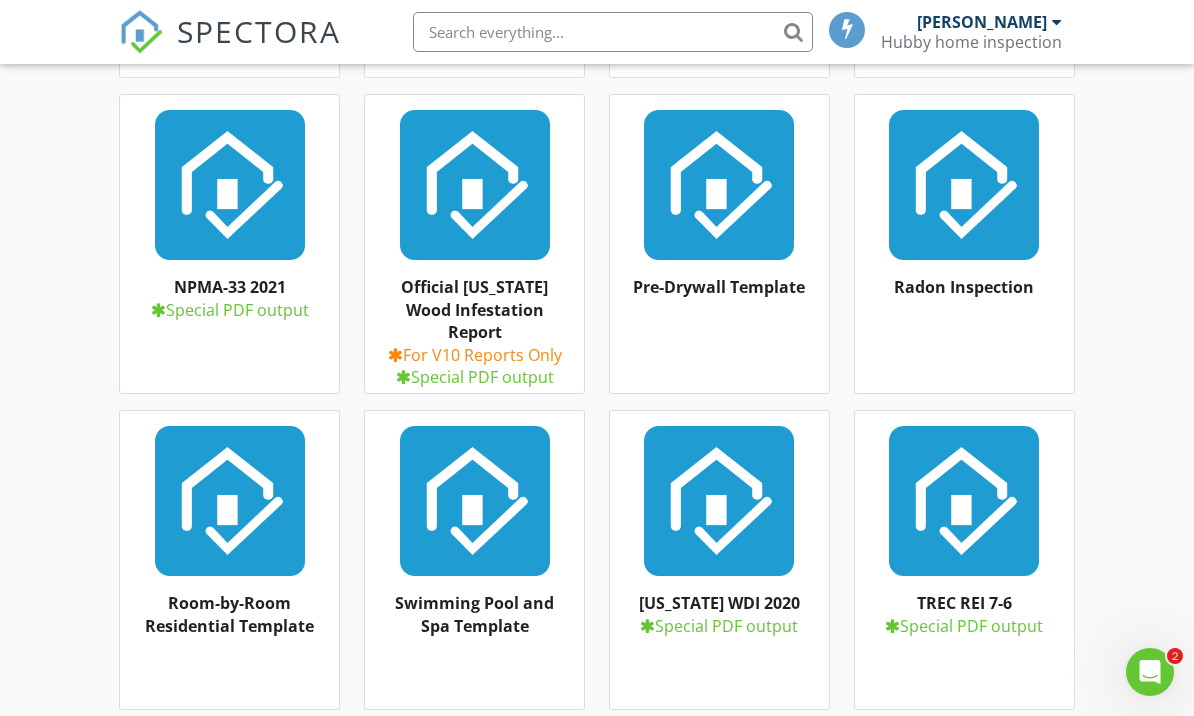 click on "Radon Inspection" at bounding box center [964, 287] 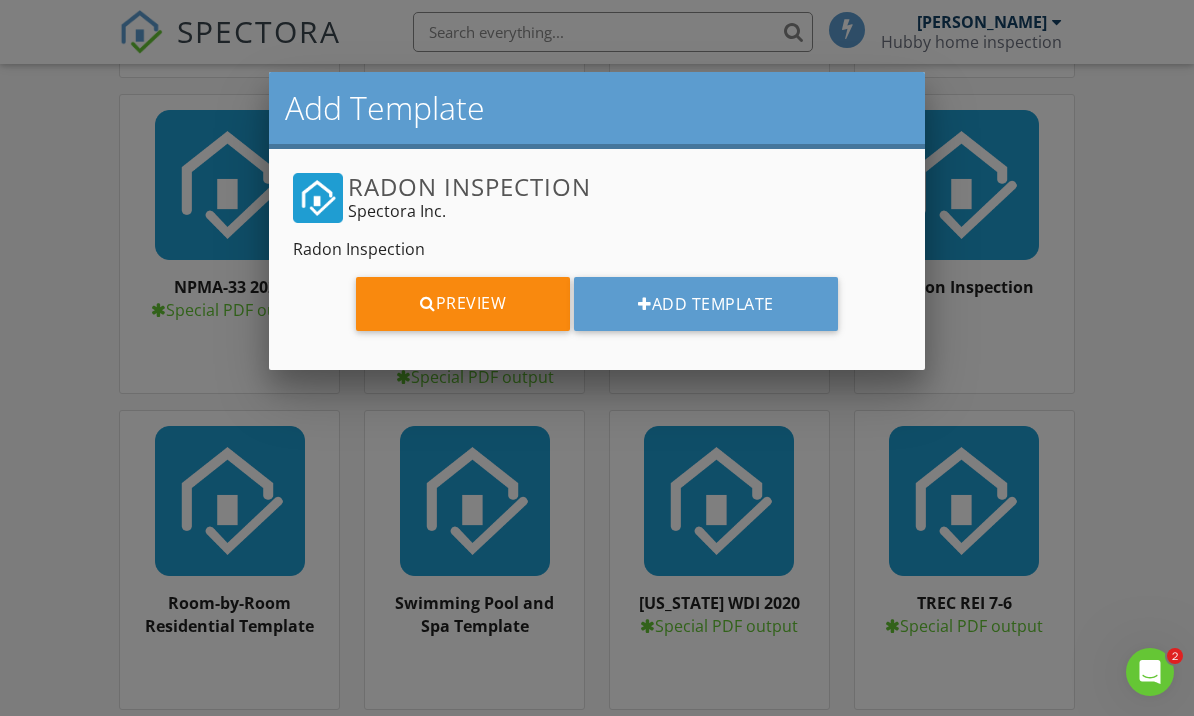 click at bounding box center (428, 303) 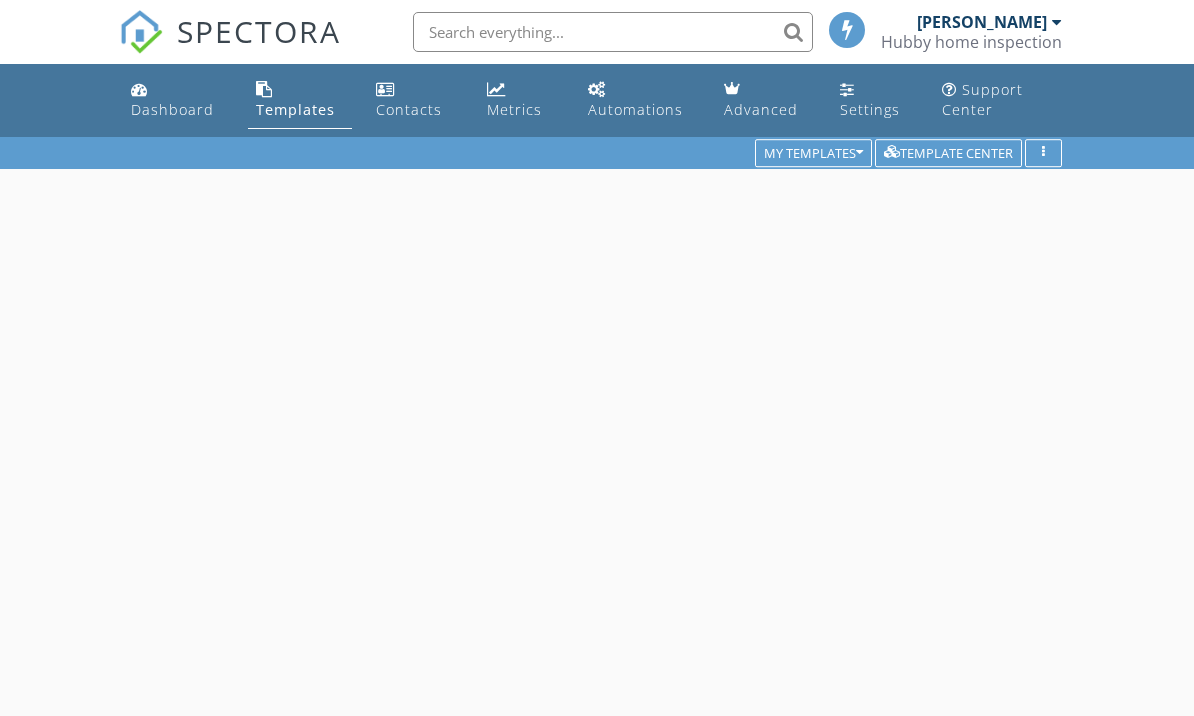 scroll, scrollTop: 0, scrollLeft: 0, axis: both 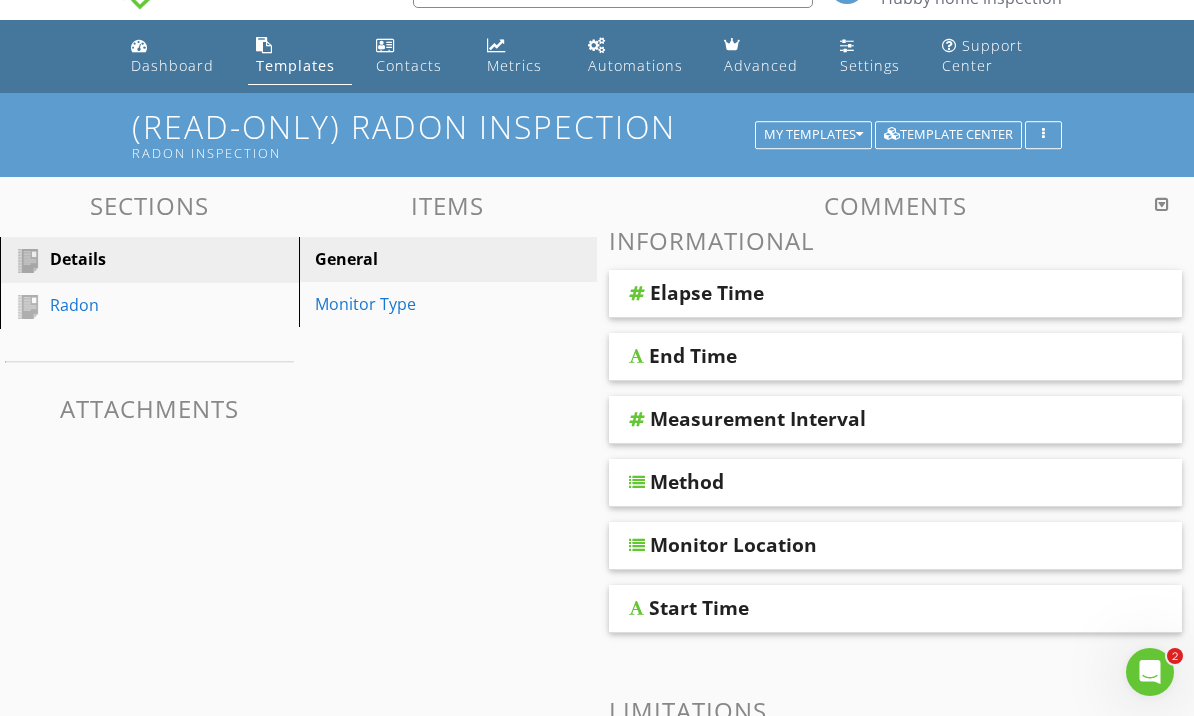 click on "Radon" at bounding box center [127, 305] 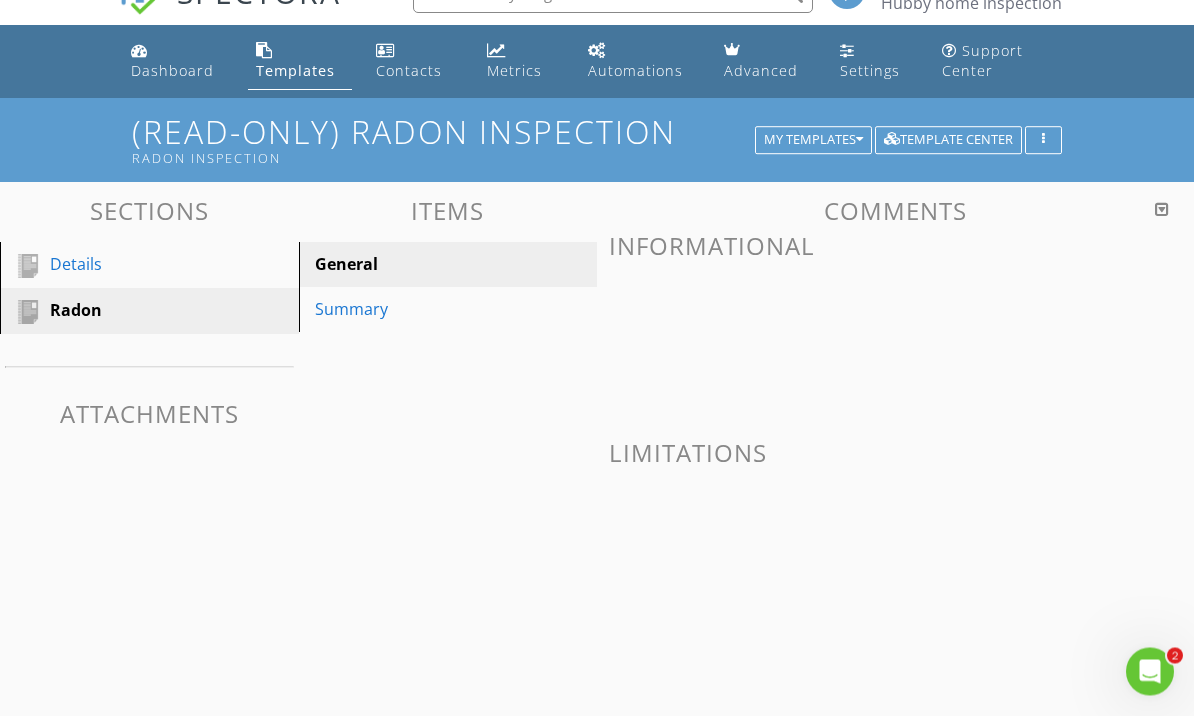 scroll, scrollTop: 0, scrollLeft: 0, axis: both 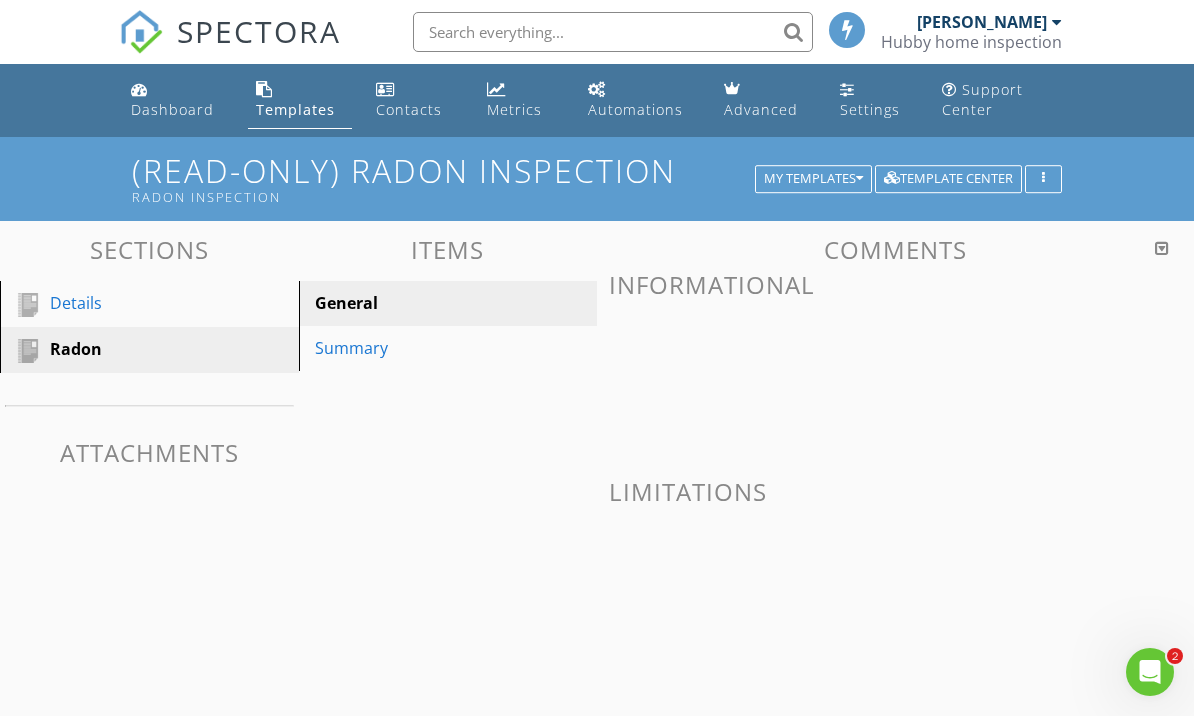 click on "Dashboard" at bounding box center [177, 100] 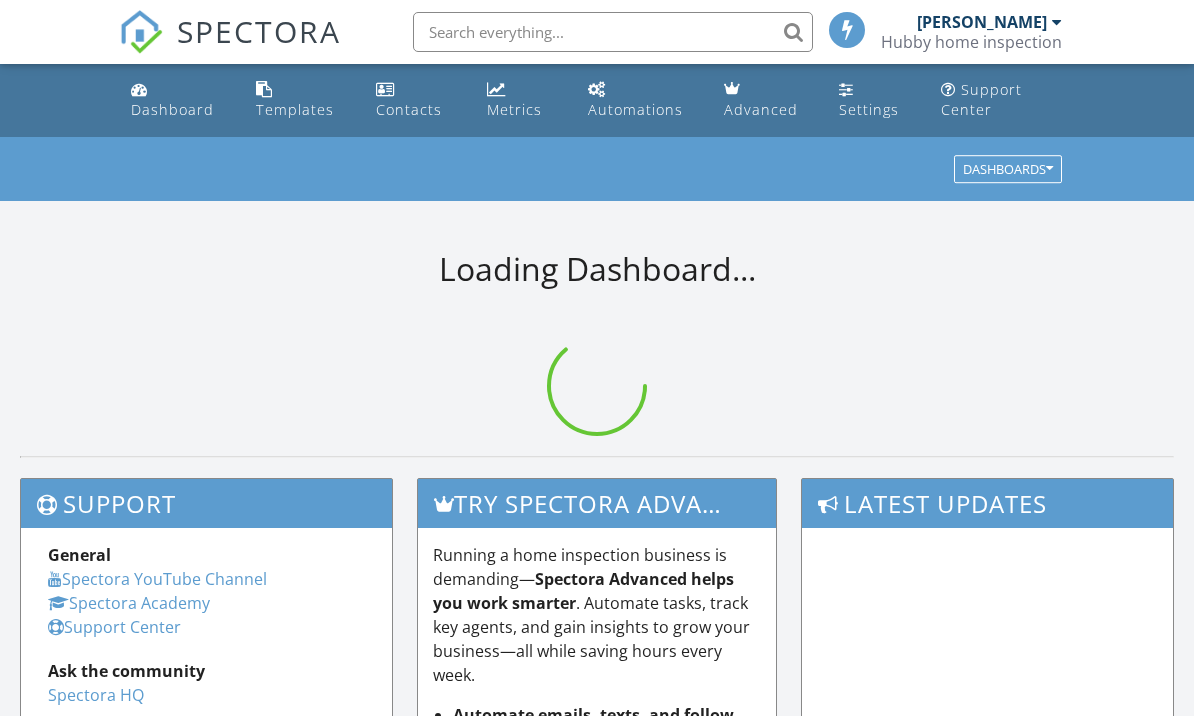 scroll, scrollTop: 0, scrollLeft: 0, axis: both 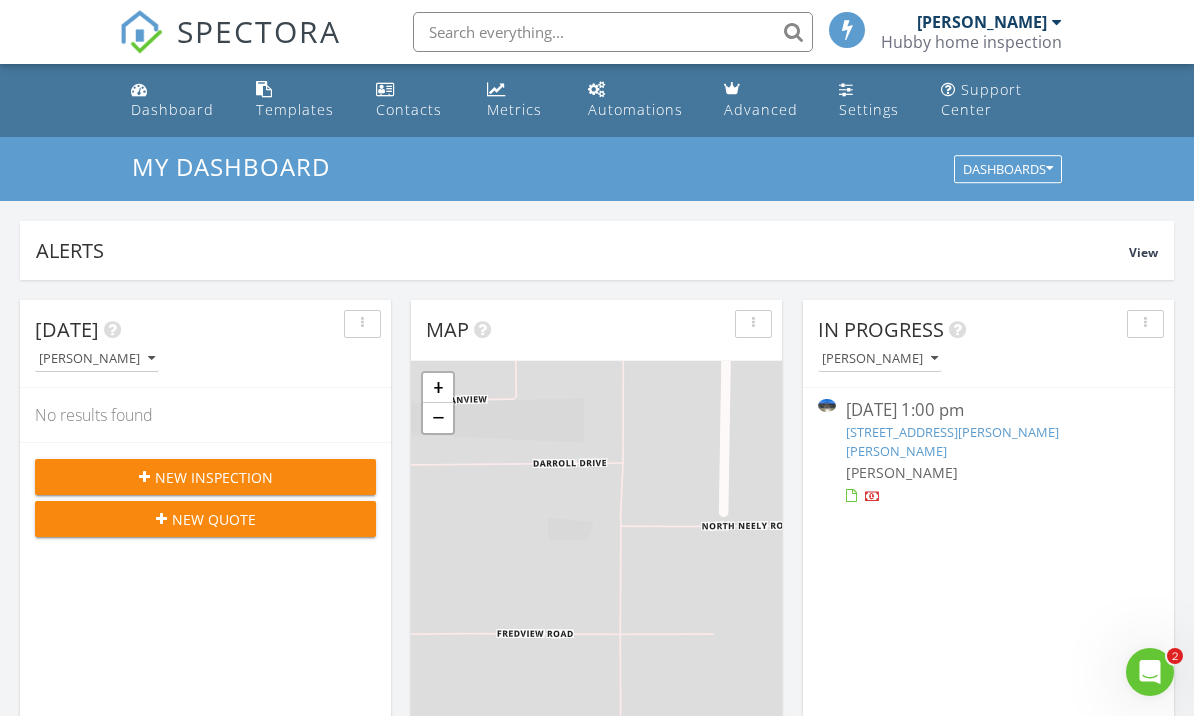 click on "Dashboard" at bounding box center (172, 109) 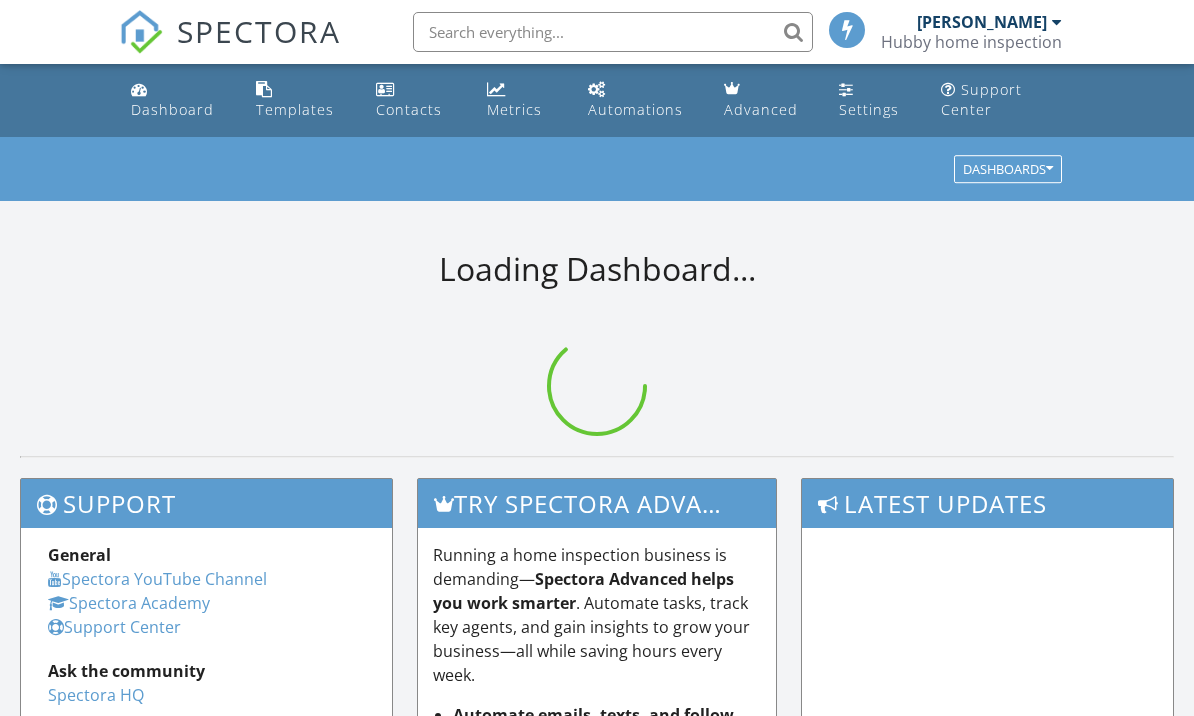 scroll, scrollTop: 0, scrollLeft: 0, axis: both 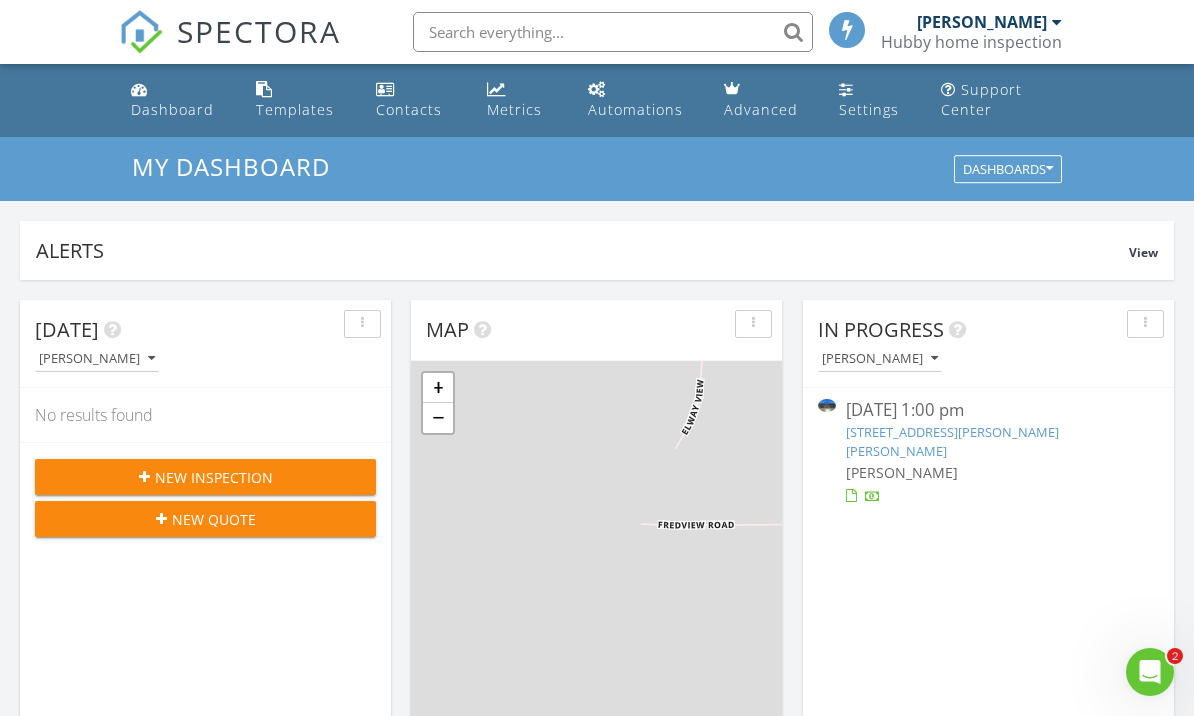 click on "Metrics" at bounding box center (514, 109) 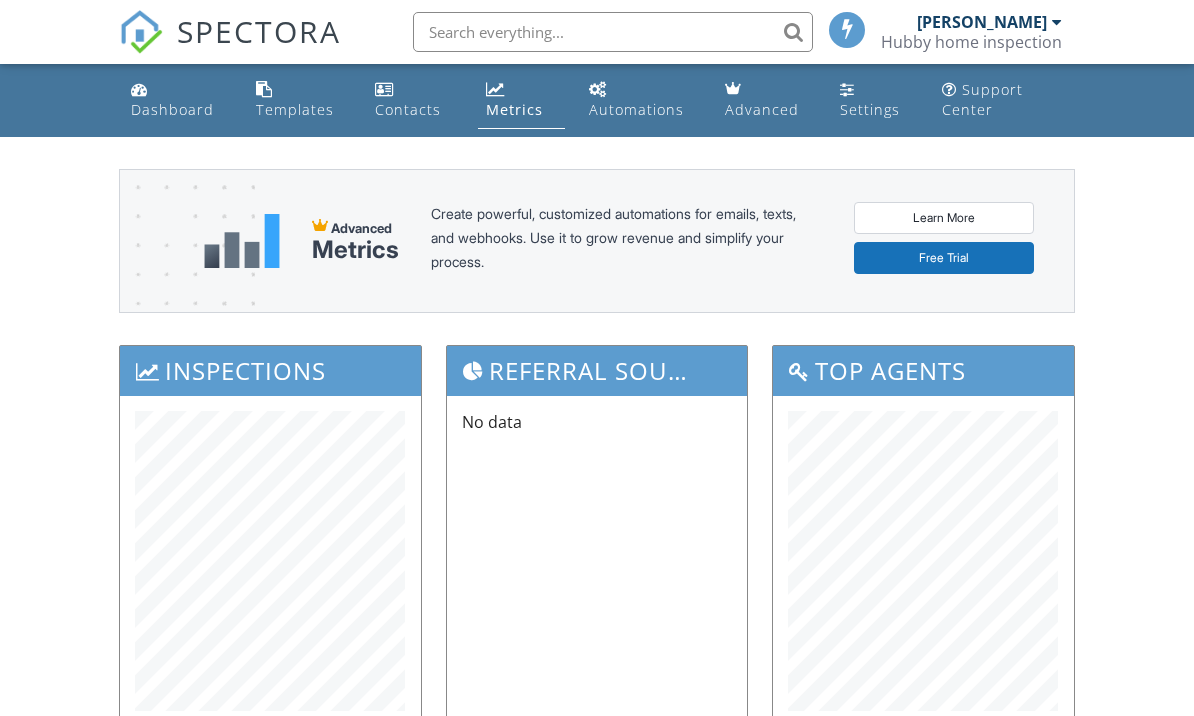 scroll, scrollTop: 0, scrollLeft: 0, axis: both 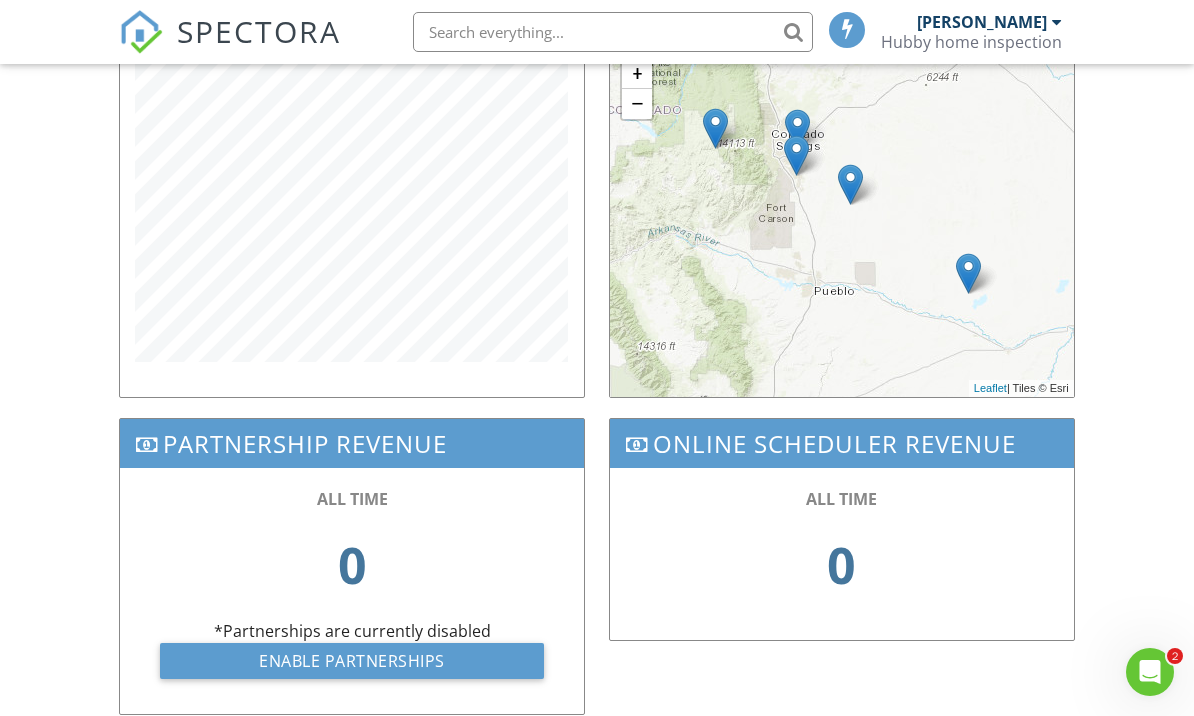 click on "Online Scheduler Revenue" at bounding box center [842, 443] 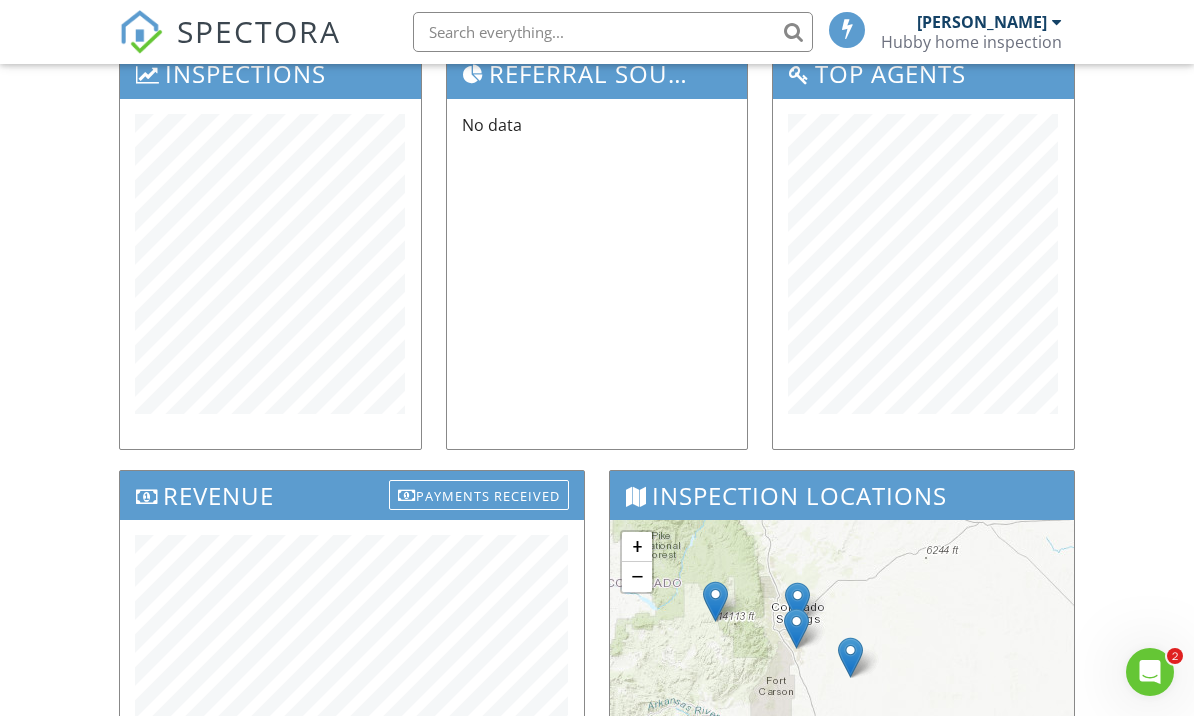 scroll, scrollTop: 260, scrollLeft: 0, axis: vertical 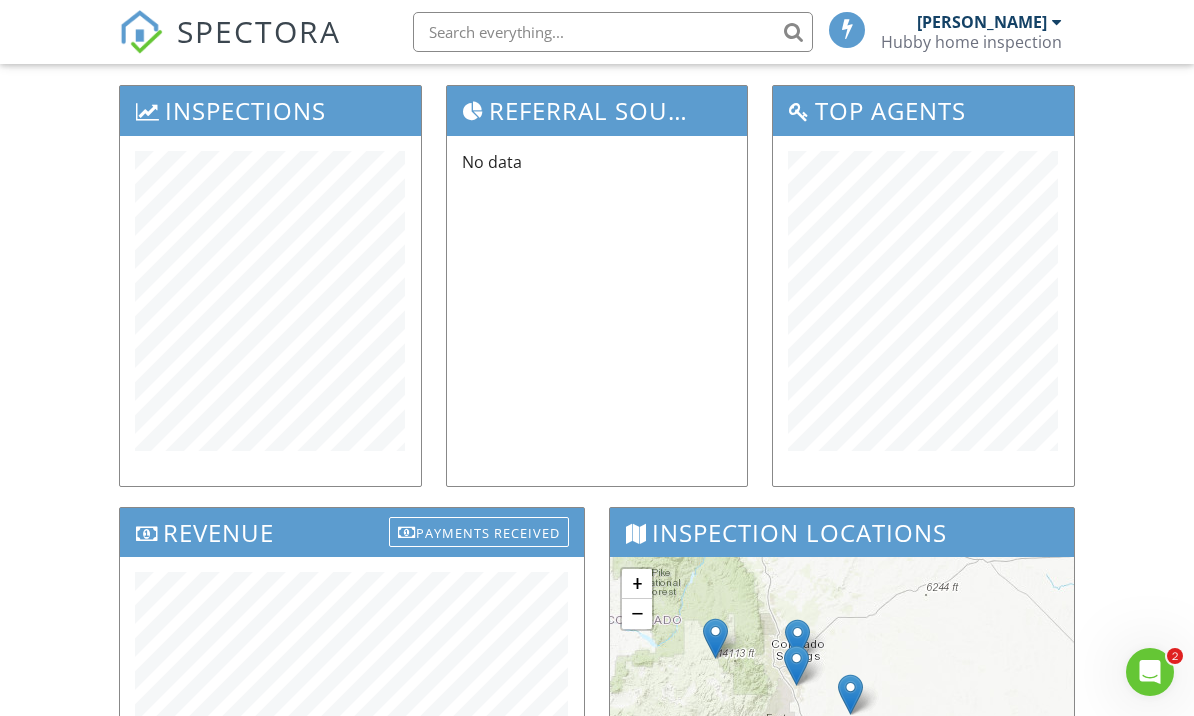 click on "Payments Received" at bounding box center [479, 532] 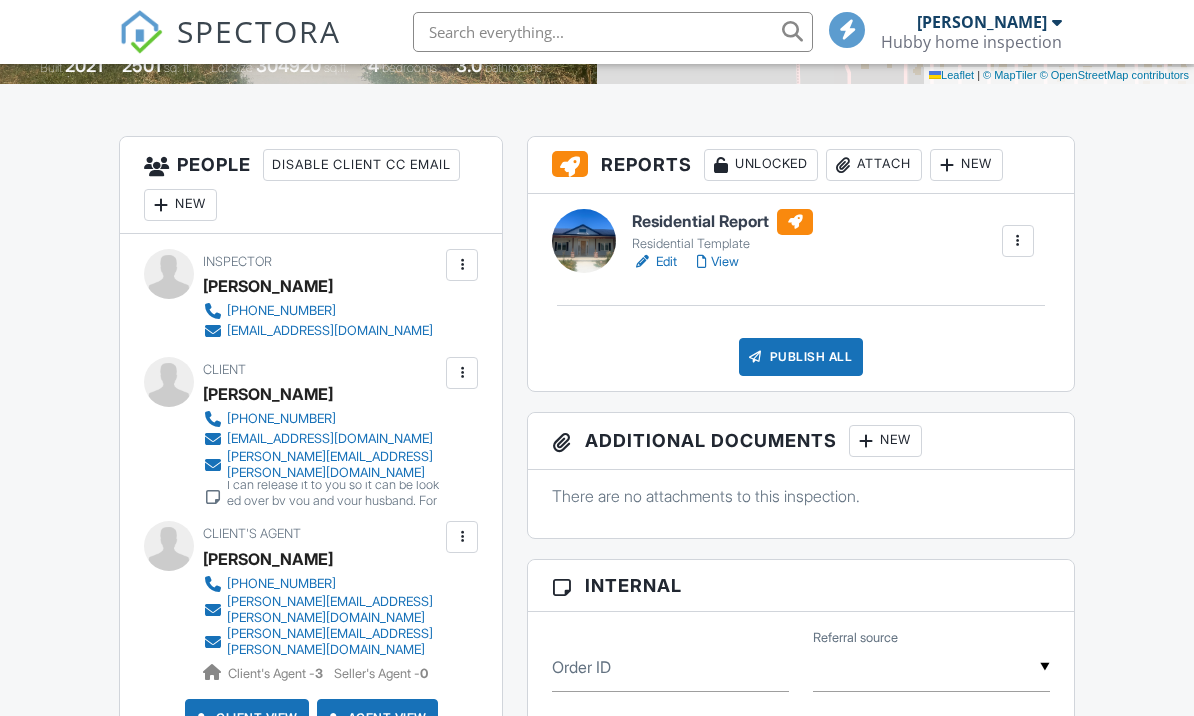 scroll, scrollTop: 520, scrollLeft: 0, axis: vertical 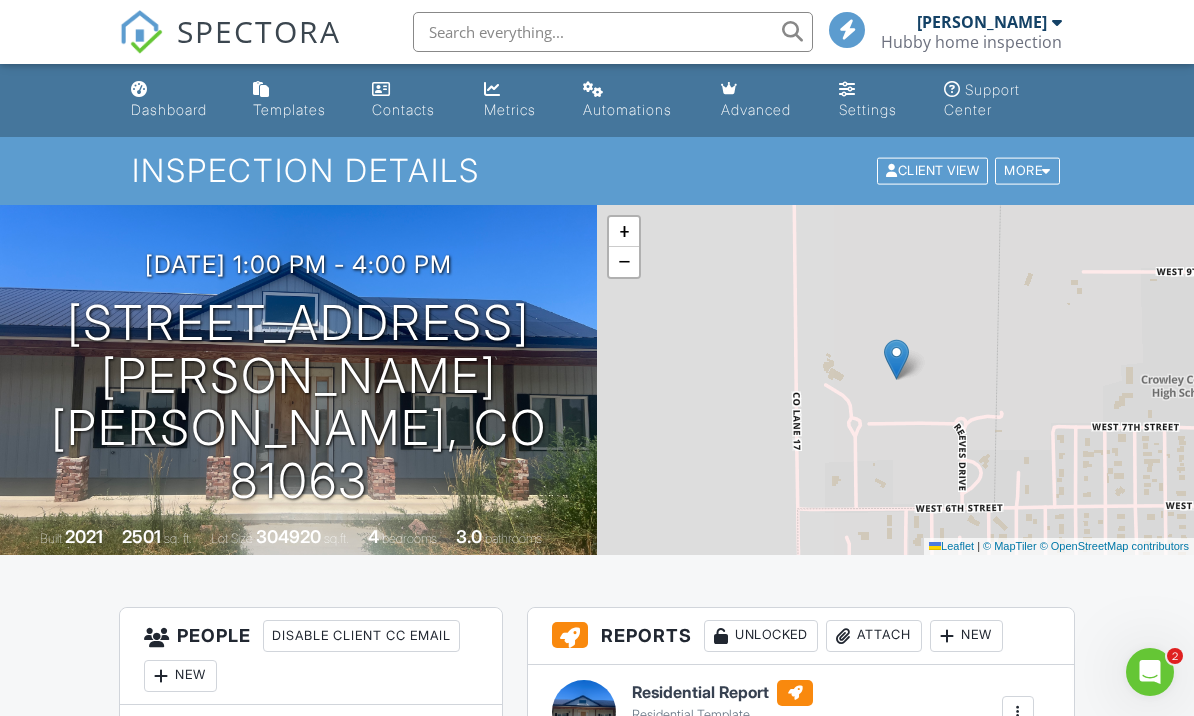 click on "Dashboard" at bounding box center [176, 100] 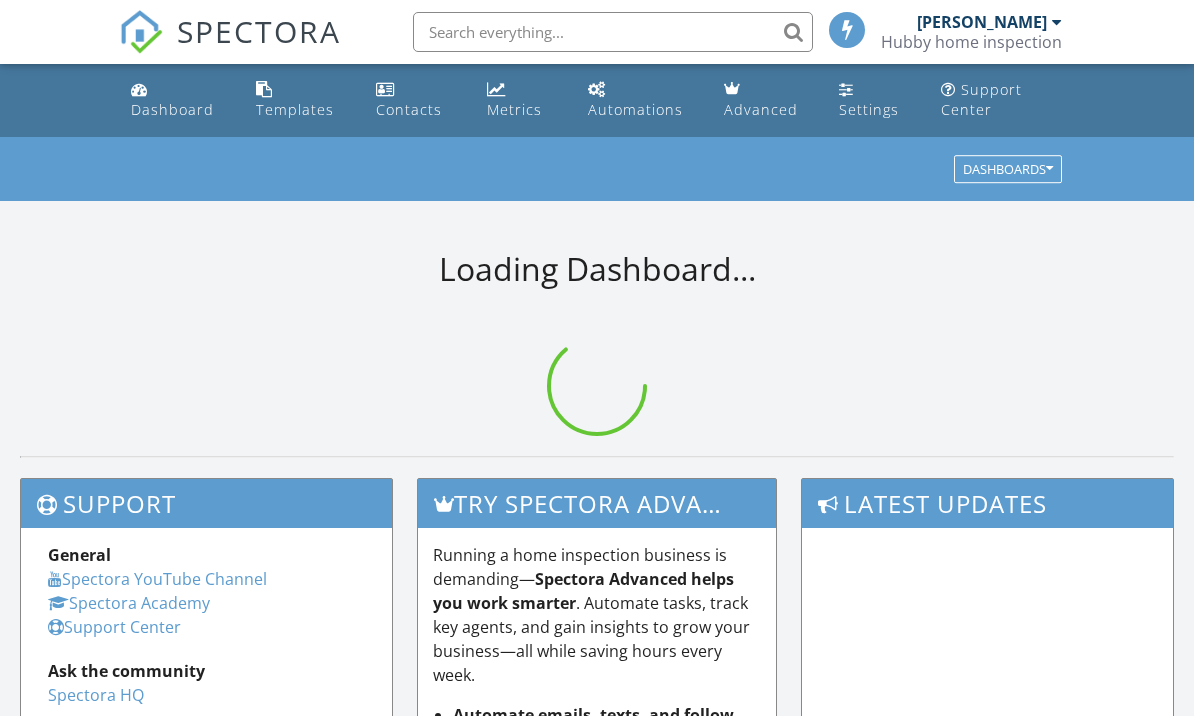 scroll, scrollTop: 0, scrollLeft: 0, axis: both 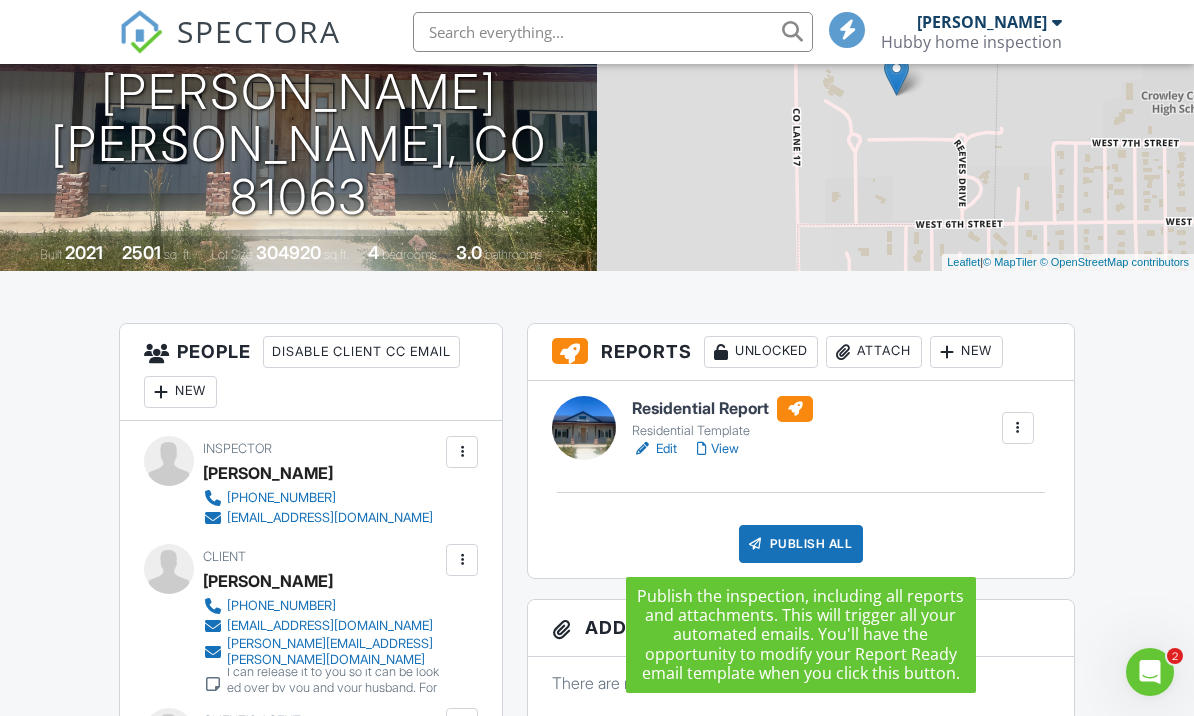 click on "Publish All" at bounding box center [801, 544] 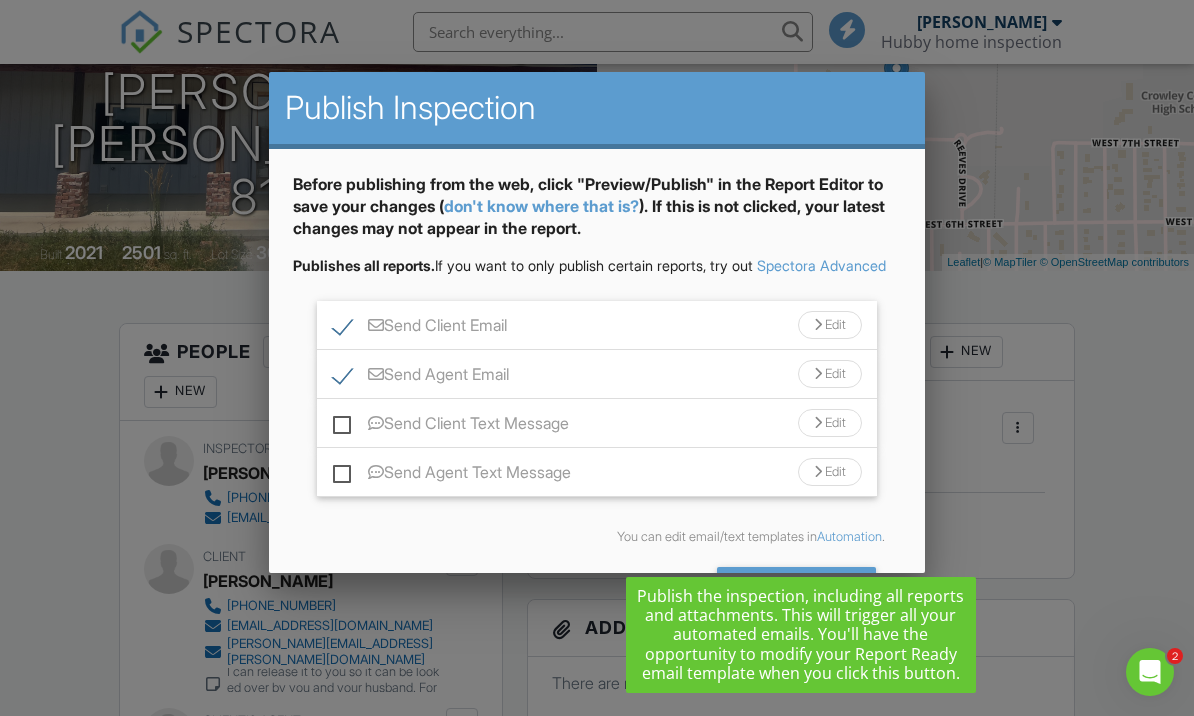 click at bounding box center [597, 347] 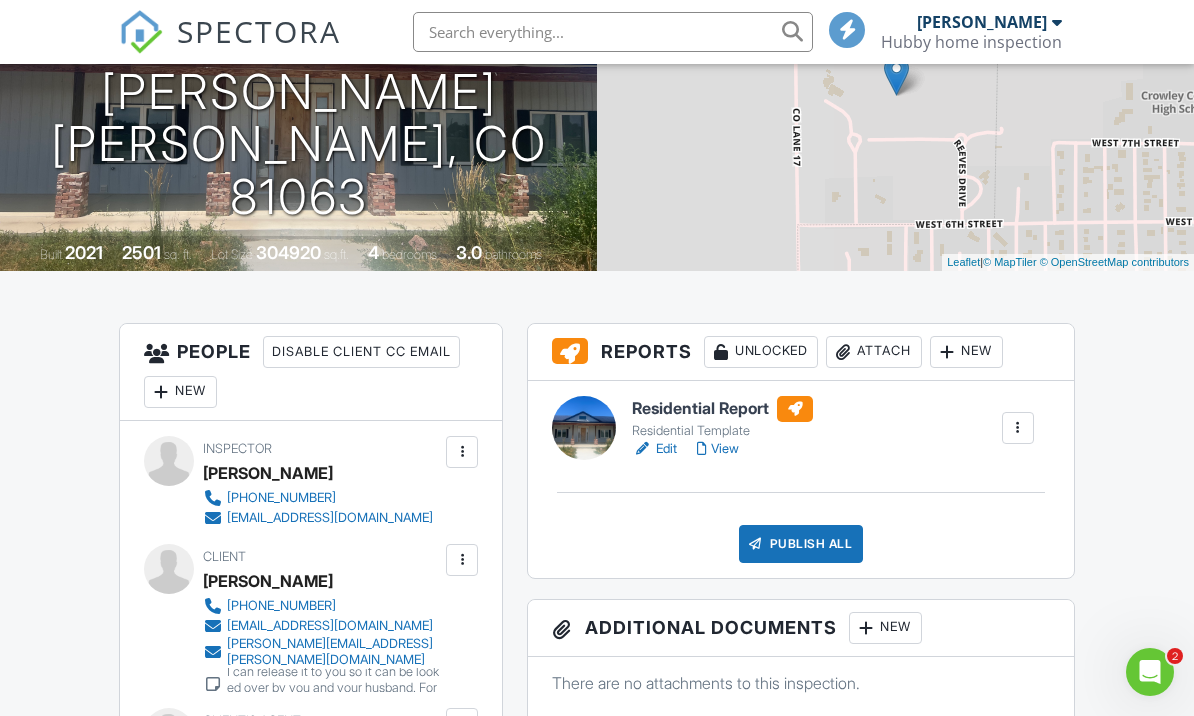 click on "Publish All" at bounding box center (801, 544) 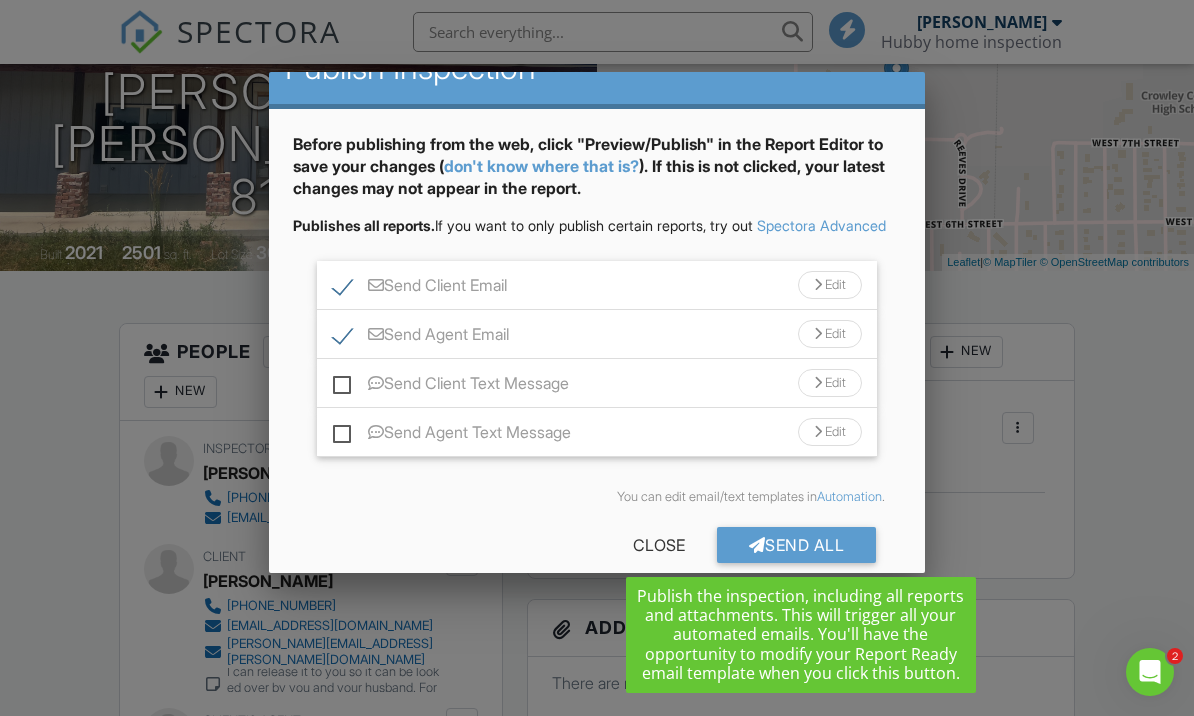 scroll, scrollTop: 38, scrollLeft: 0, axis: vertical 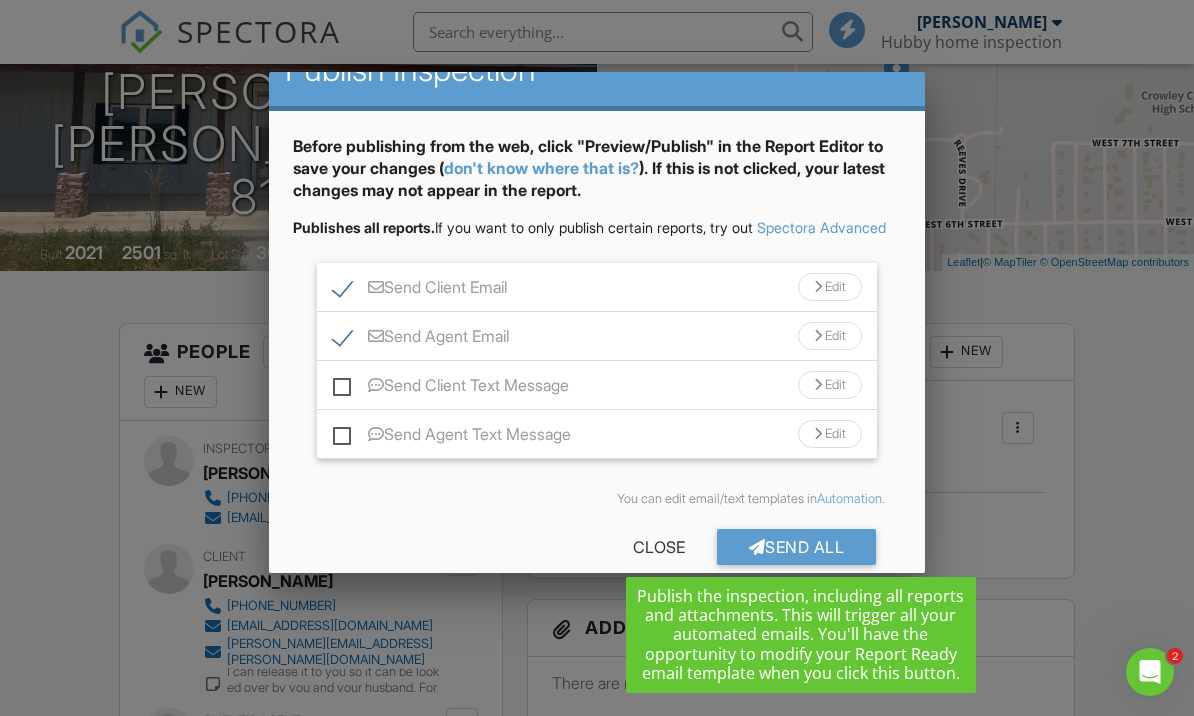 click on "Send All" at bounding box center [797, 547] 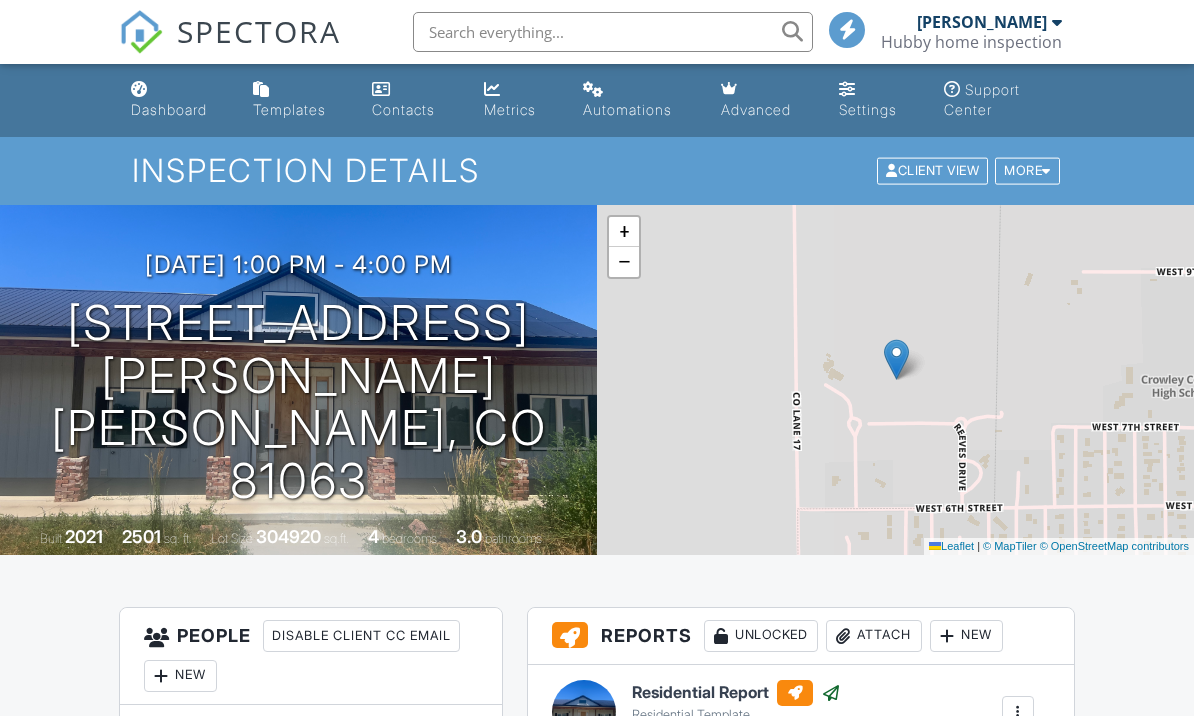 scroll, scrollTop: 353, scrollLeft: 0, axis: vertical 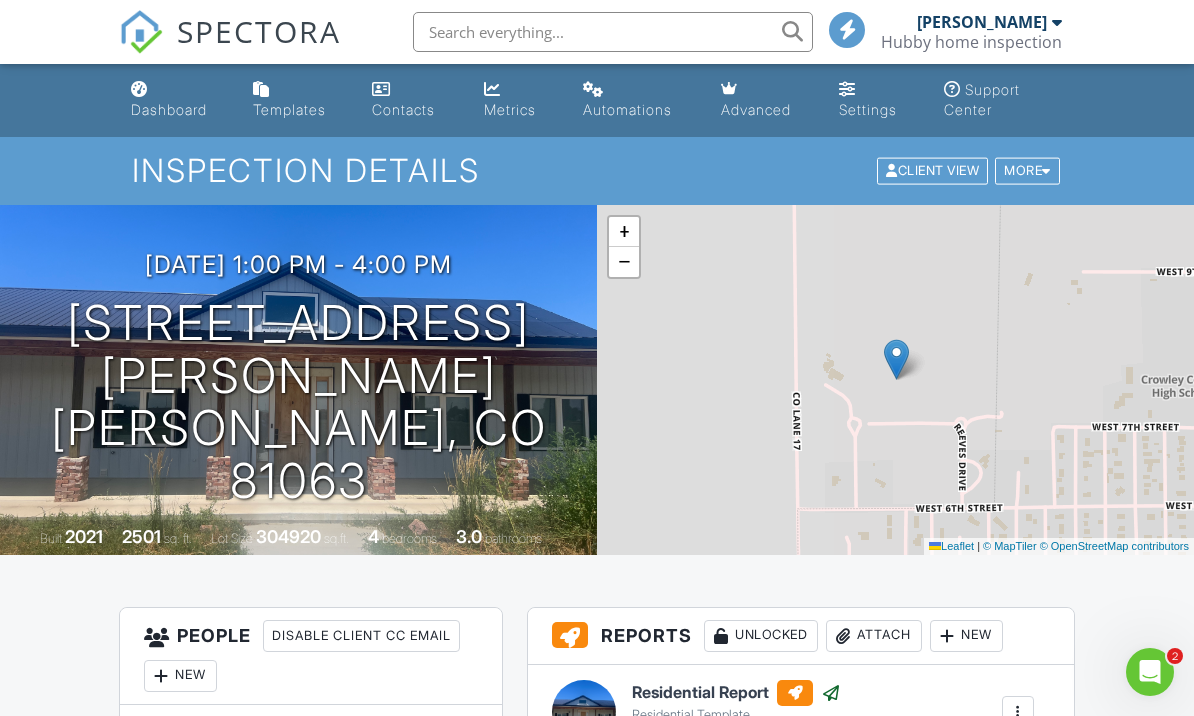click on "Dashboard" at bounding box center (176, 100) 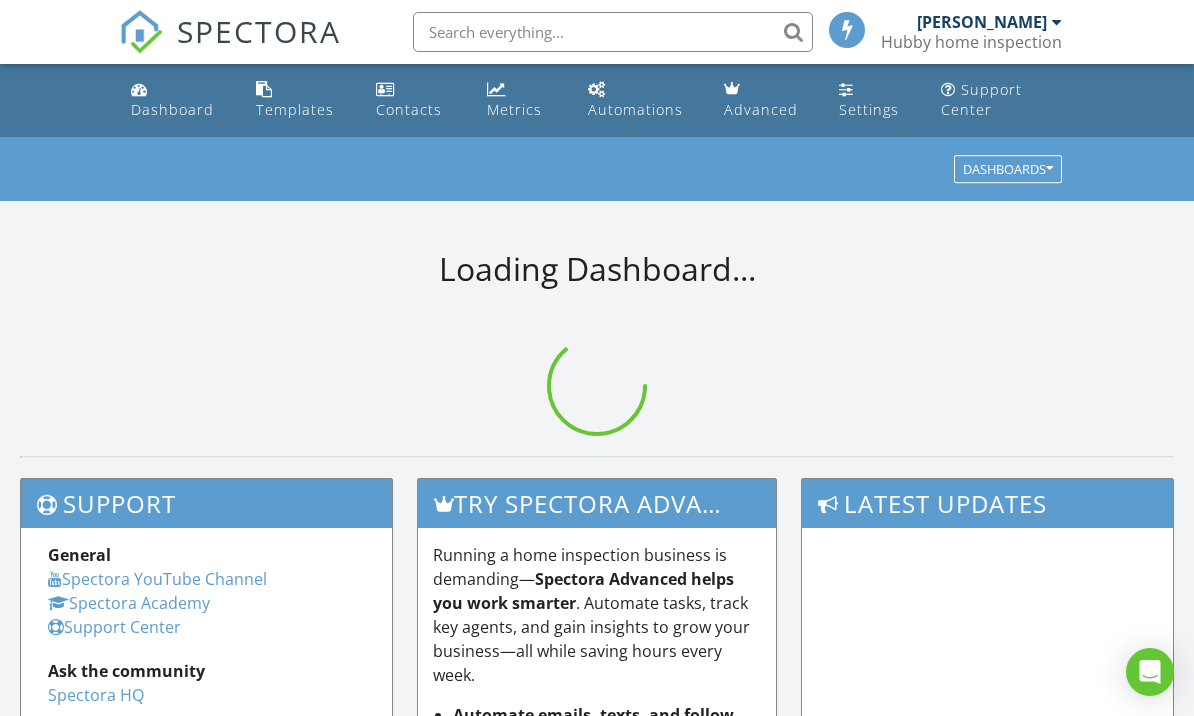 scroll, scrollTop: 0, scrollLeft: 0, axis: both 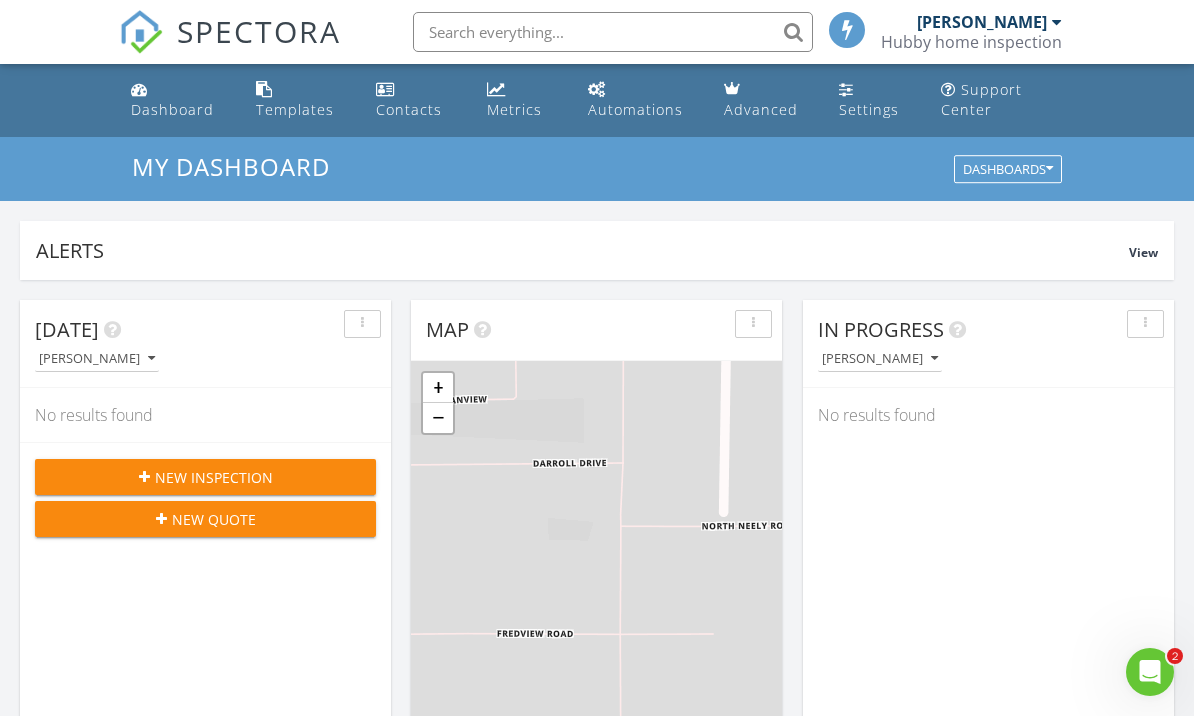click on "Dashboard" at bounding box center (177, 100) 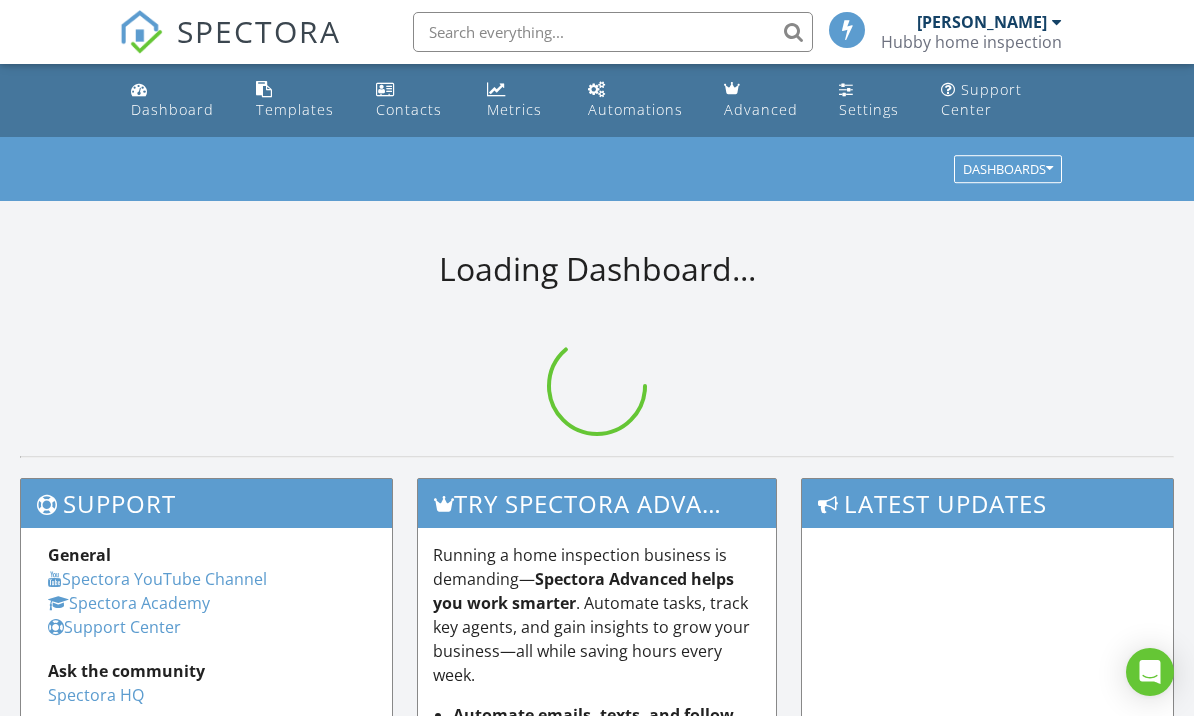scroll, scrollTop: 0, scrollLeft: 0, axis: both 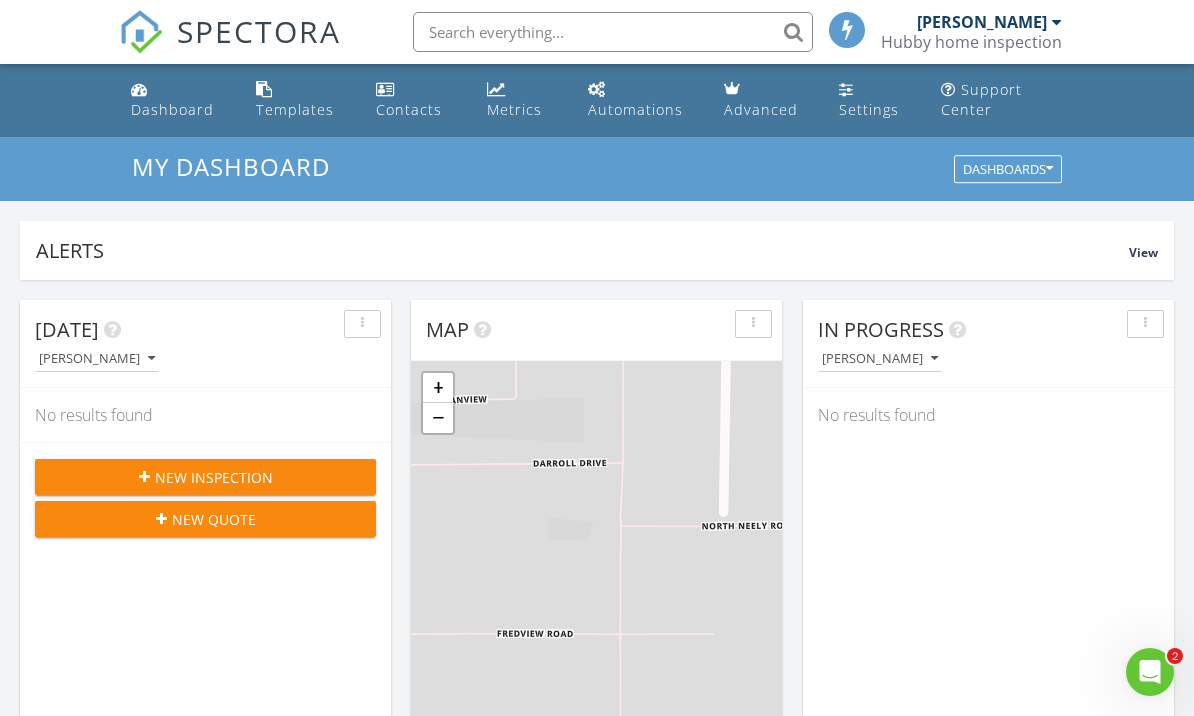 click on "Templates" at bounding box center [295, 109] 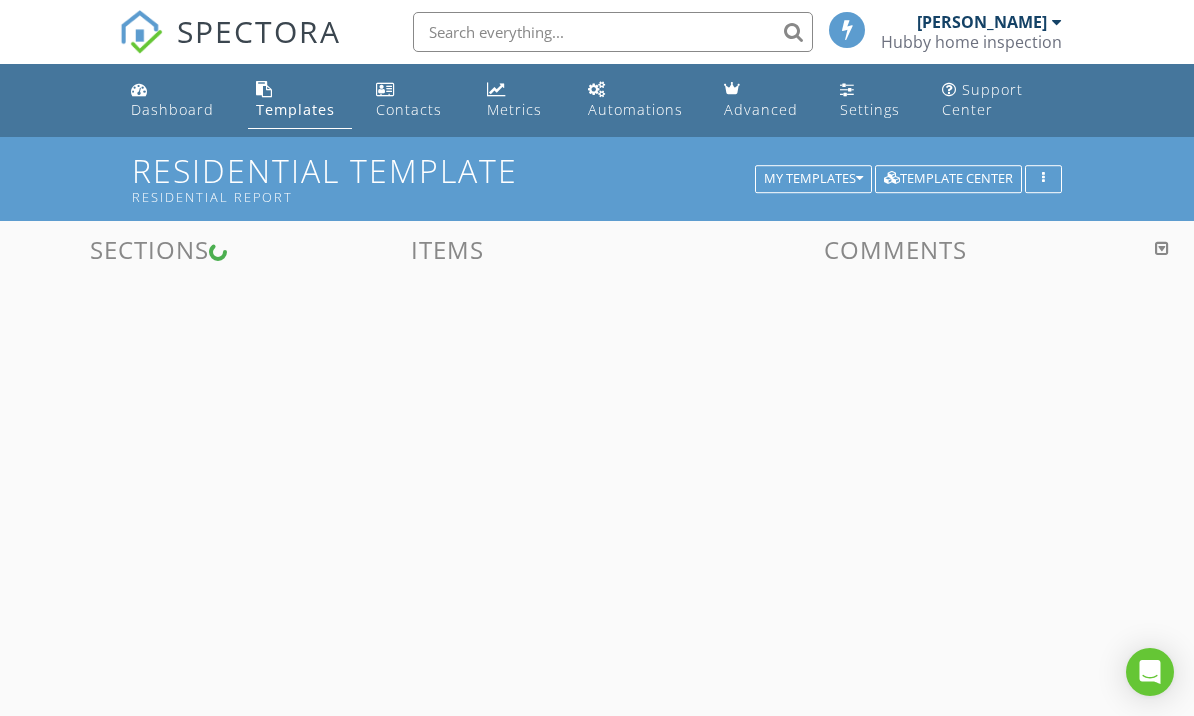 scroll, scrollTop: 0, scrollLeft: 0, axis: both 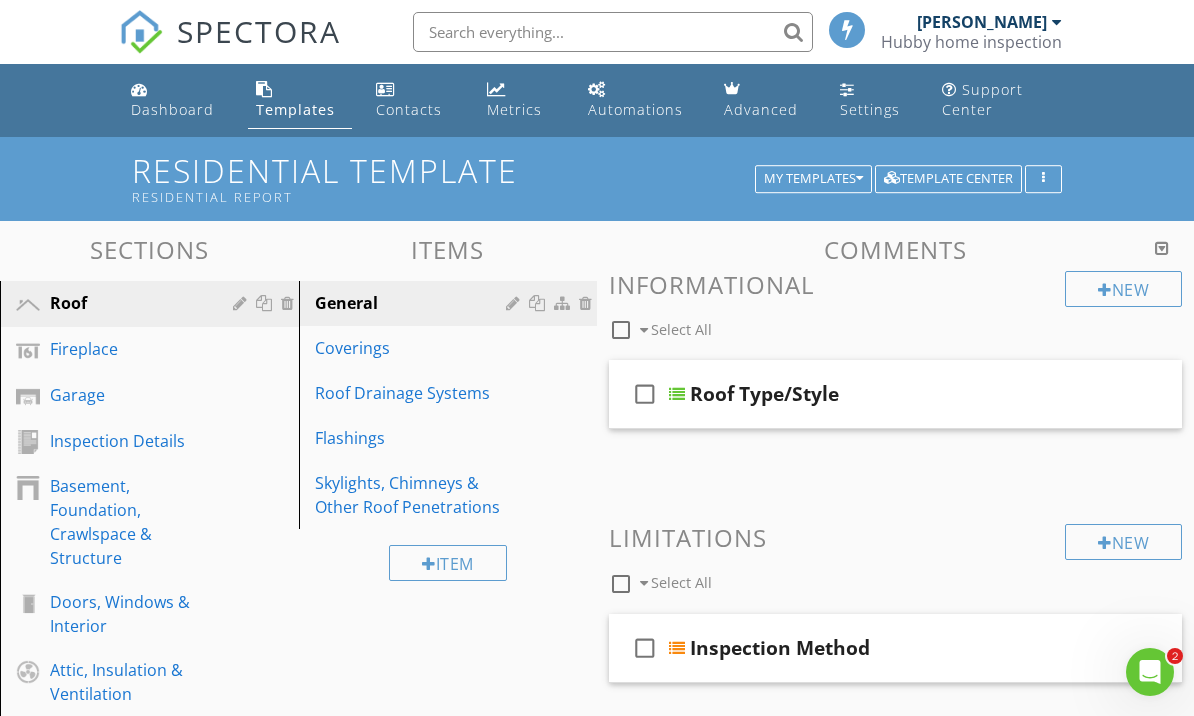 click on "Dashboard" at bounding box center (177, 100) 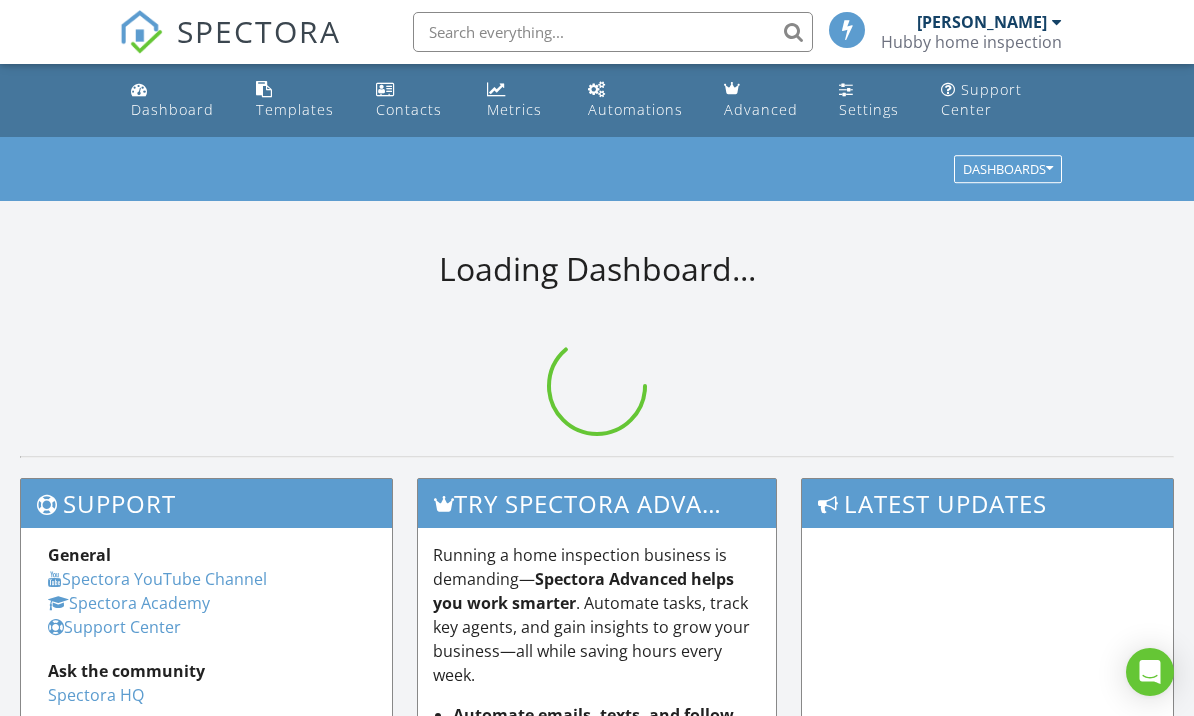 scroll, scrollTop: 0, scrollLeft: 0, axis: both 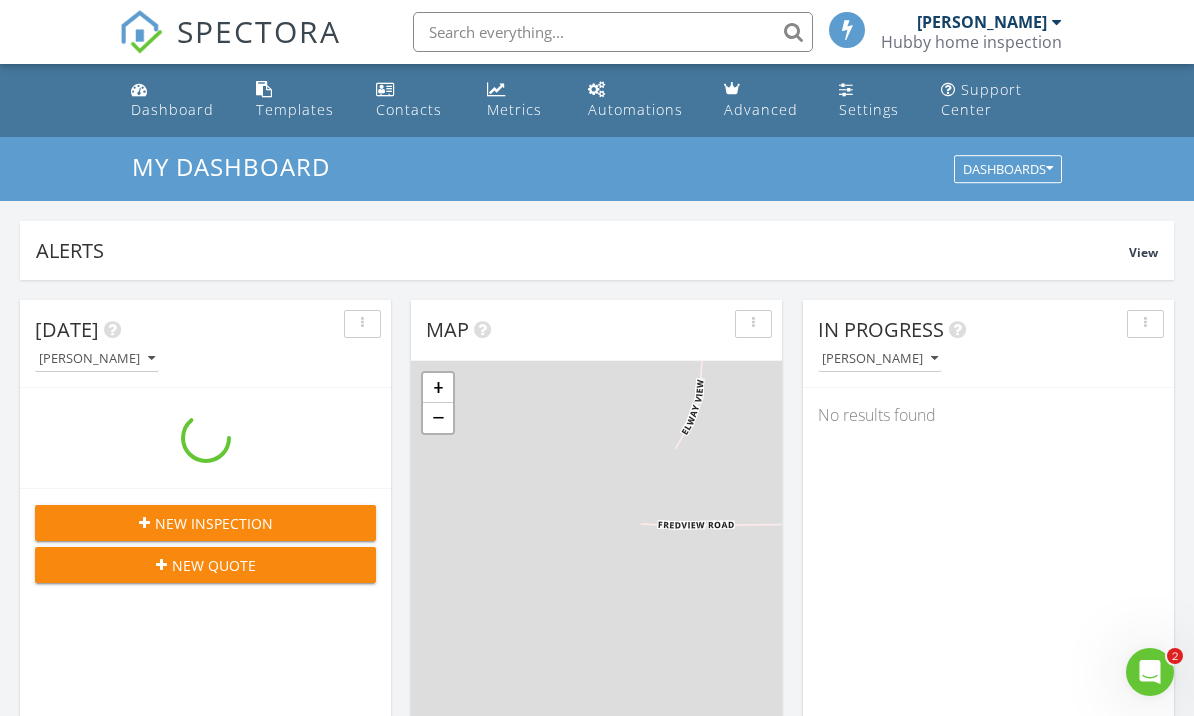 click on "[PERSON_NAME]" at bounding box center (982, 22) 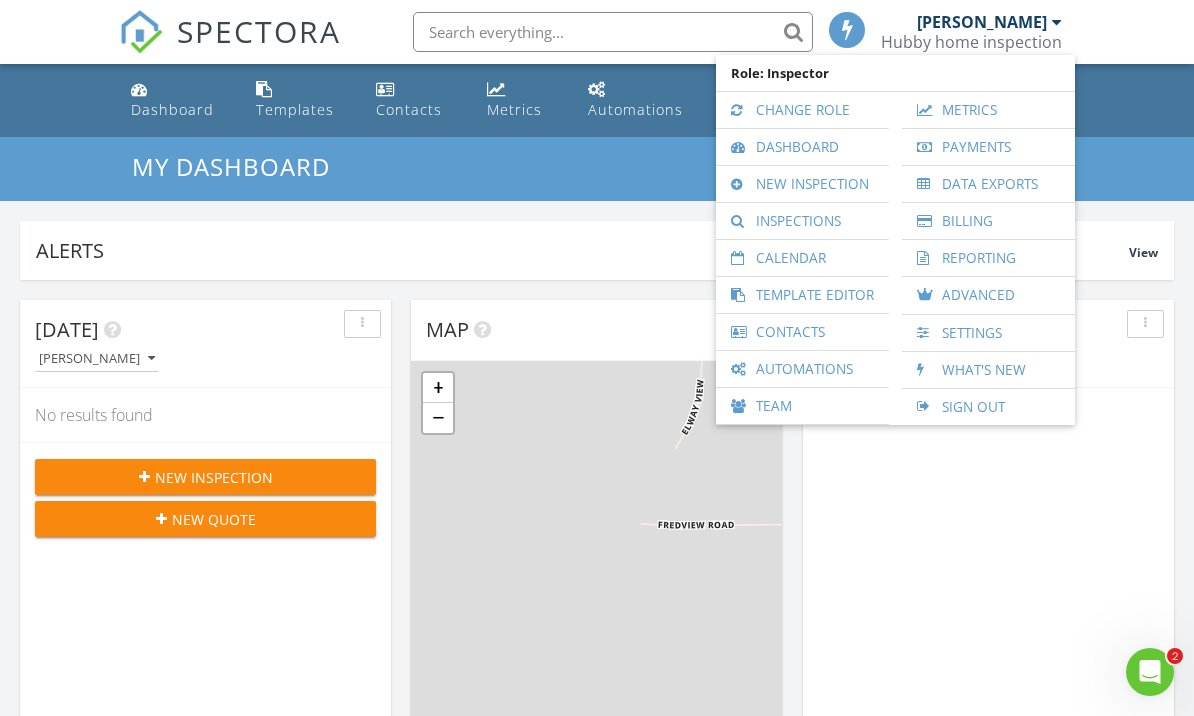 click on "Payments" at bounding box center [988, 147] 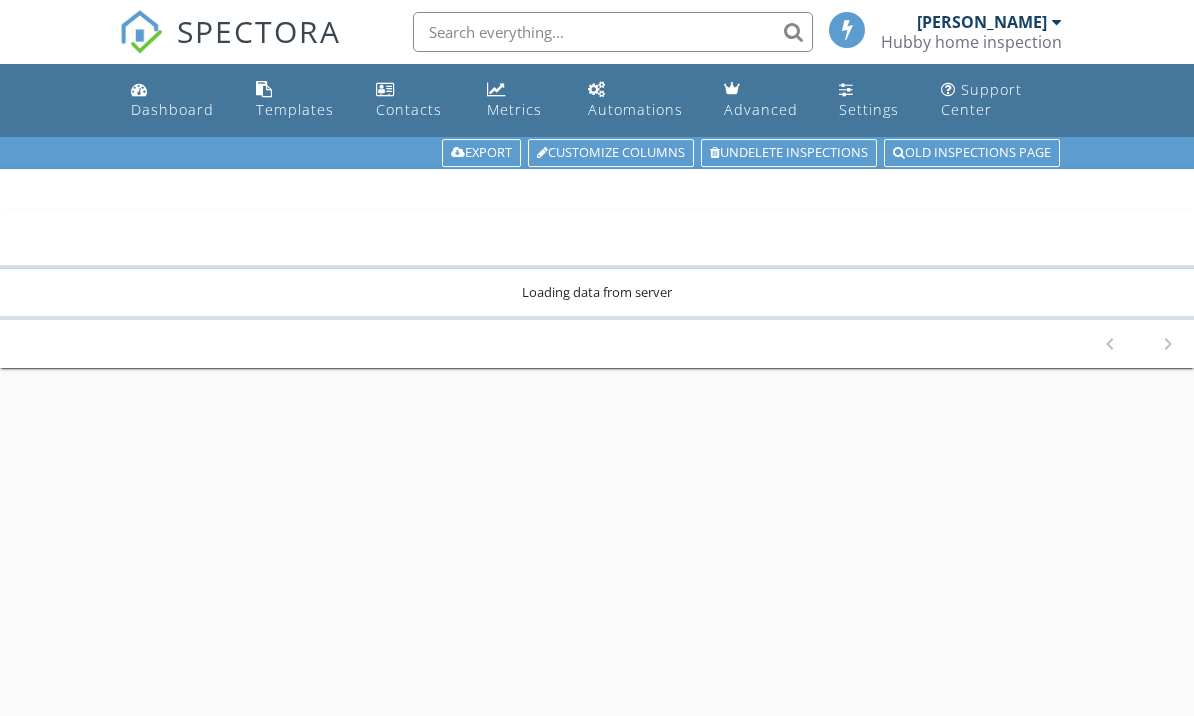 scroll, scrollTop: 0, scrollLeft: 0, axis: both 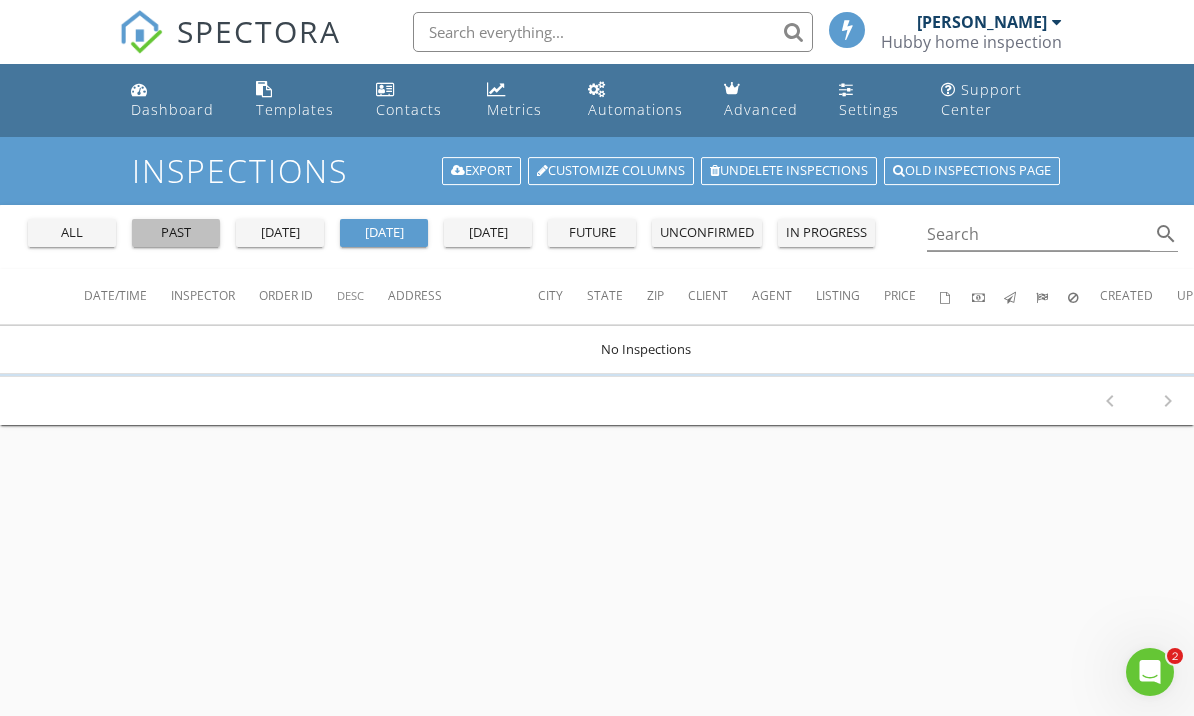 click on "past" at bounding box center (176, 233) 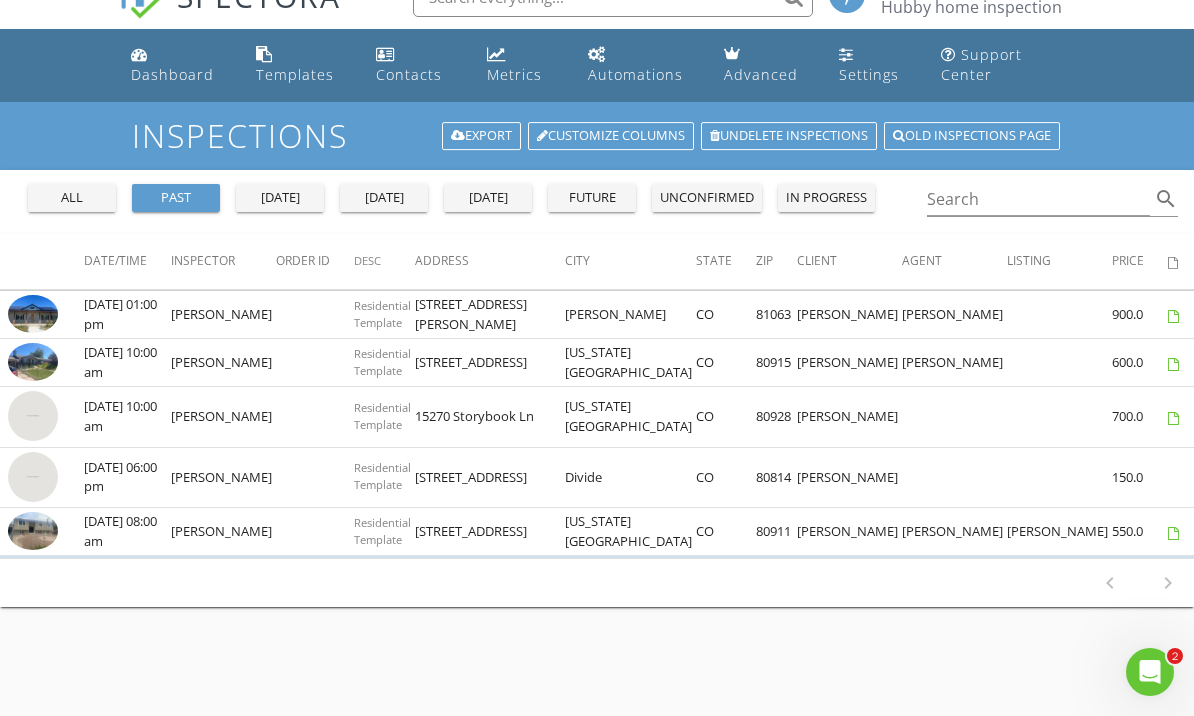 scroll, scrollTop: 0, scrollLeft: 0, axis: both 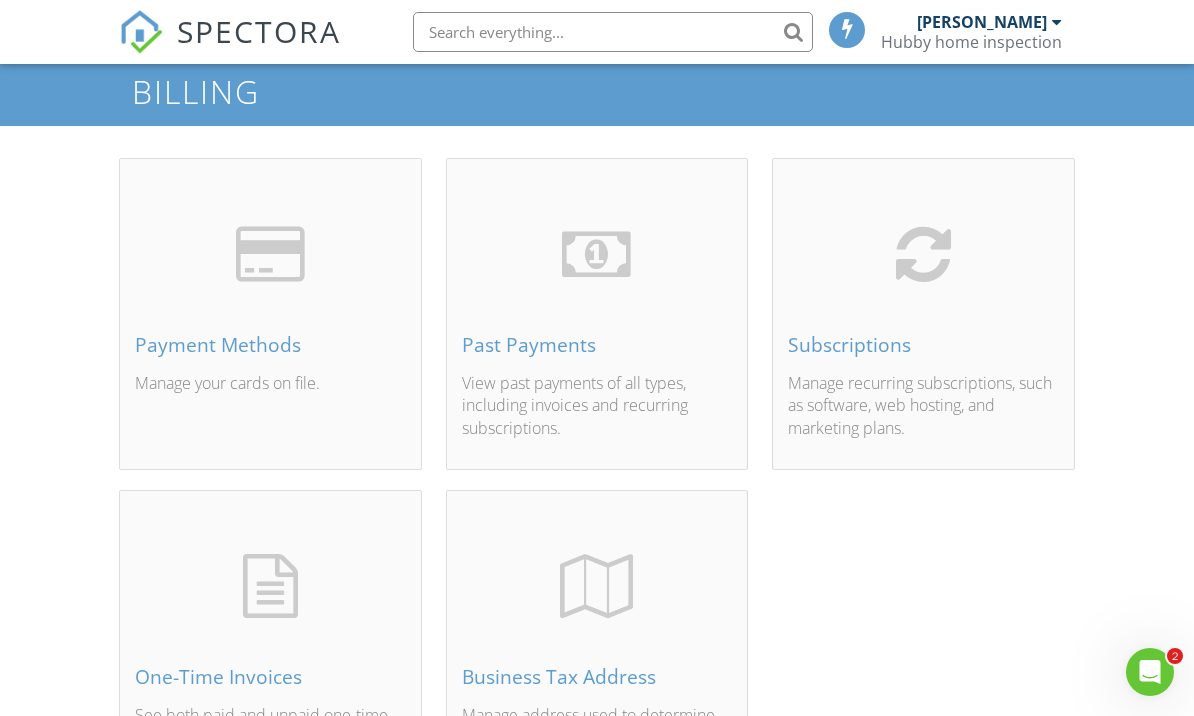 click on "Subscriptions" at bounding box center [923, 345] 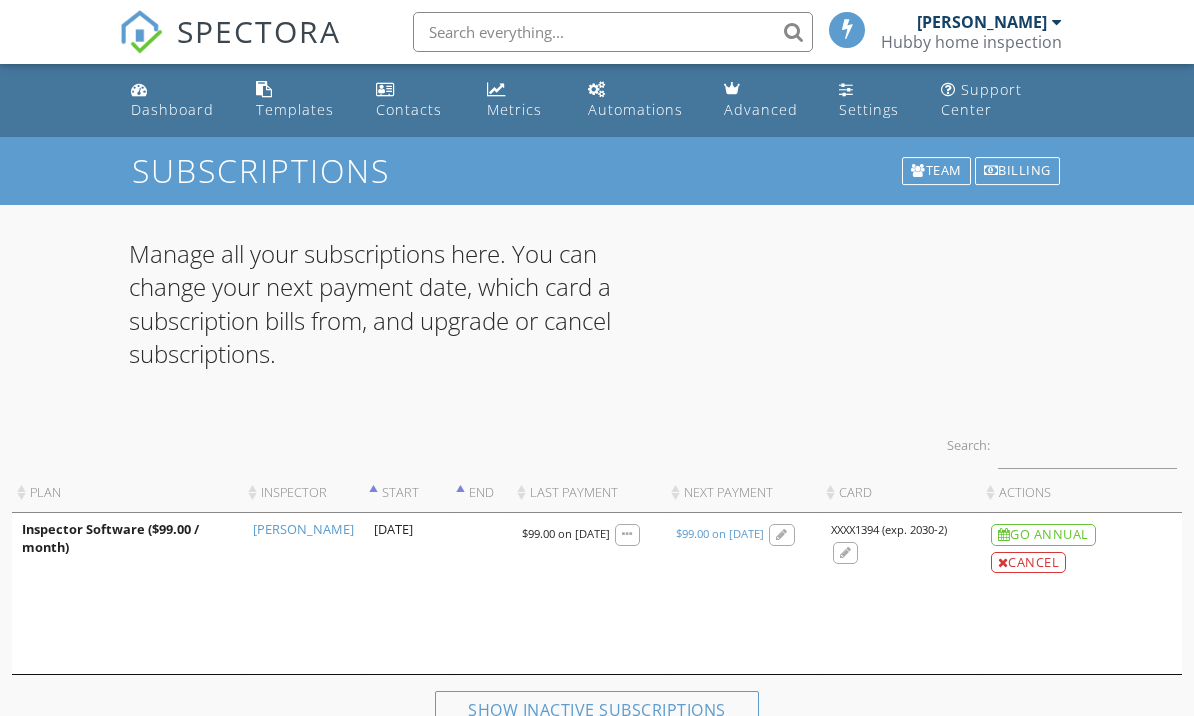 scroll, scrollTop: 0, scrollLeft: 0, axis: both 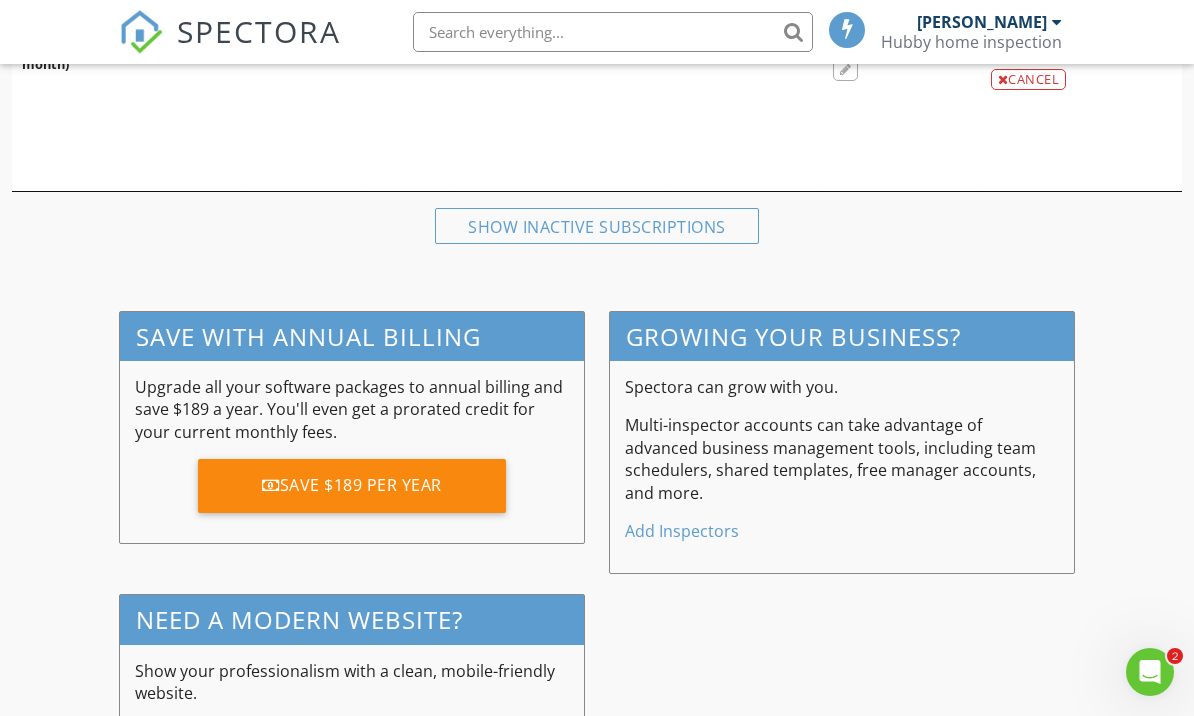 click on "Save $189 per year" at bounding box center [352, 486] 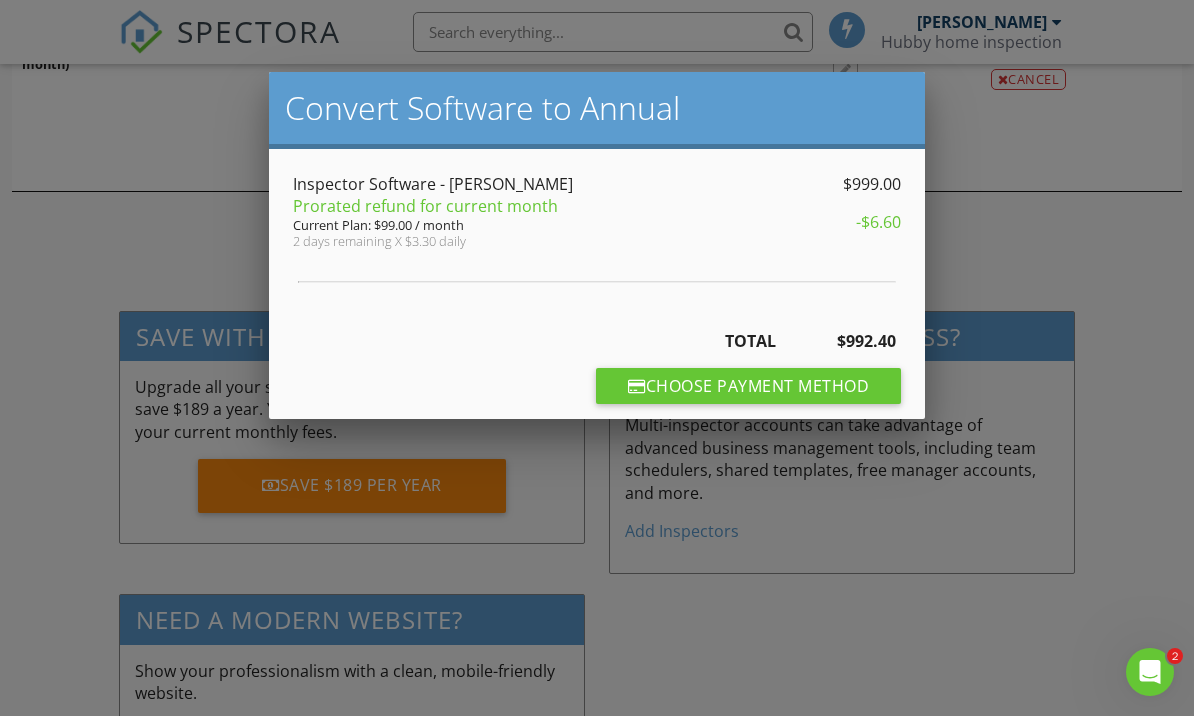 click at bounding box center [597, 347] 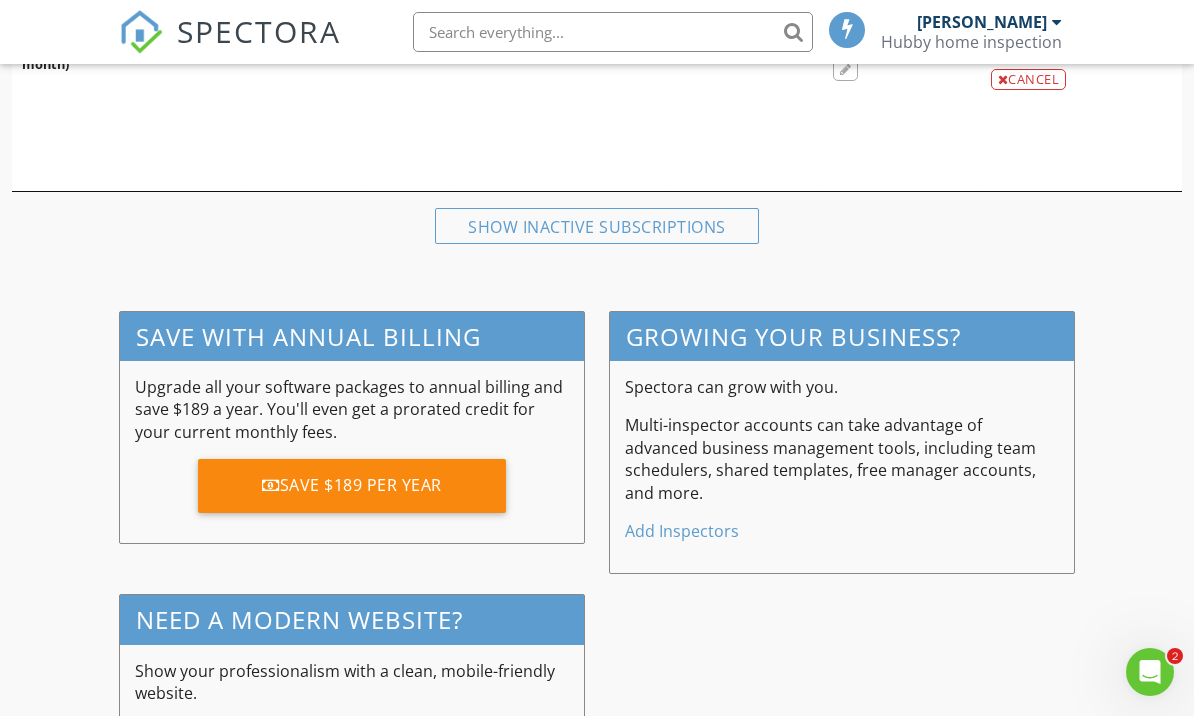 click on "Websites that help you get more business" at bounding box center [293, 731] 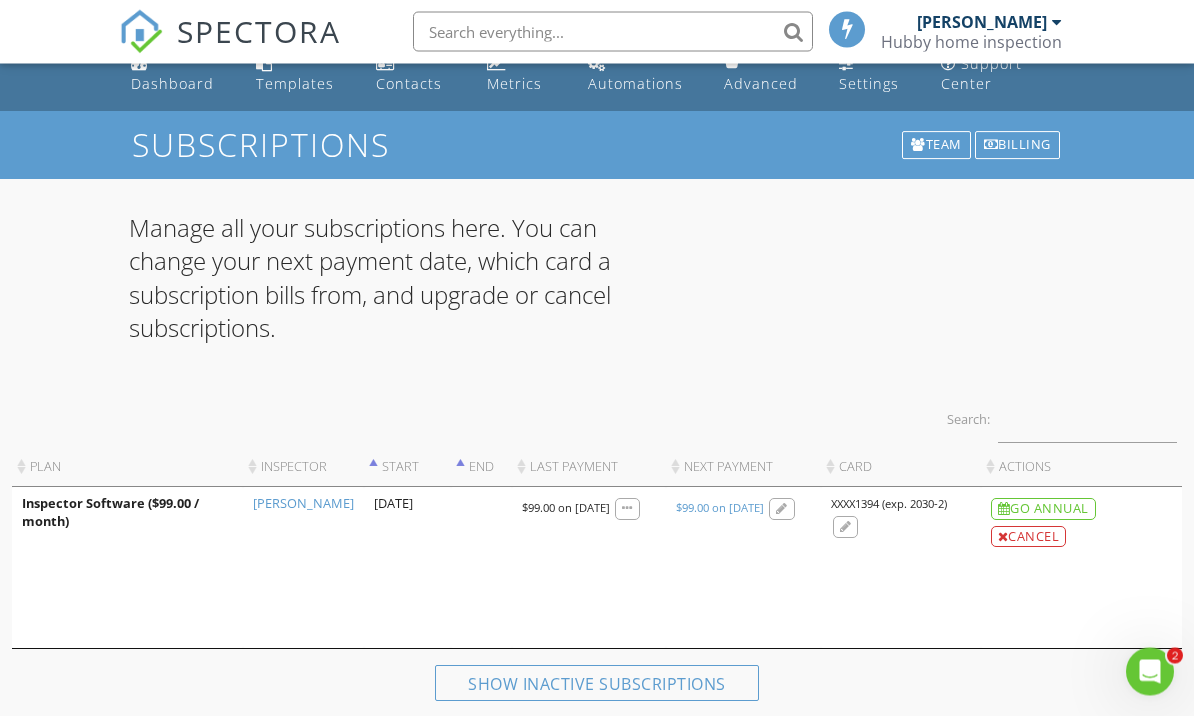 scroll, scrollTop: 0, scrollLeft: 0, axis: both 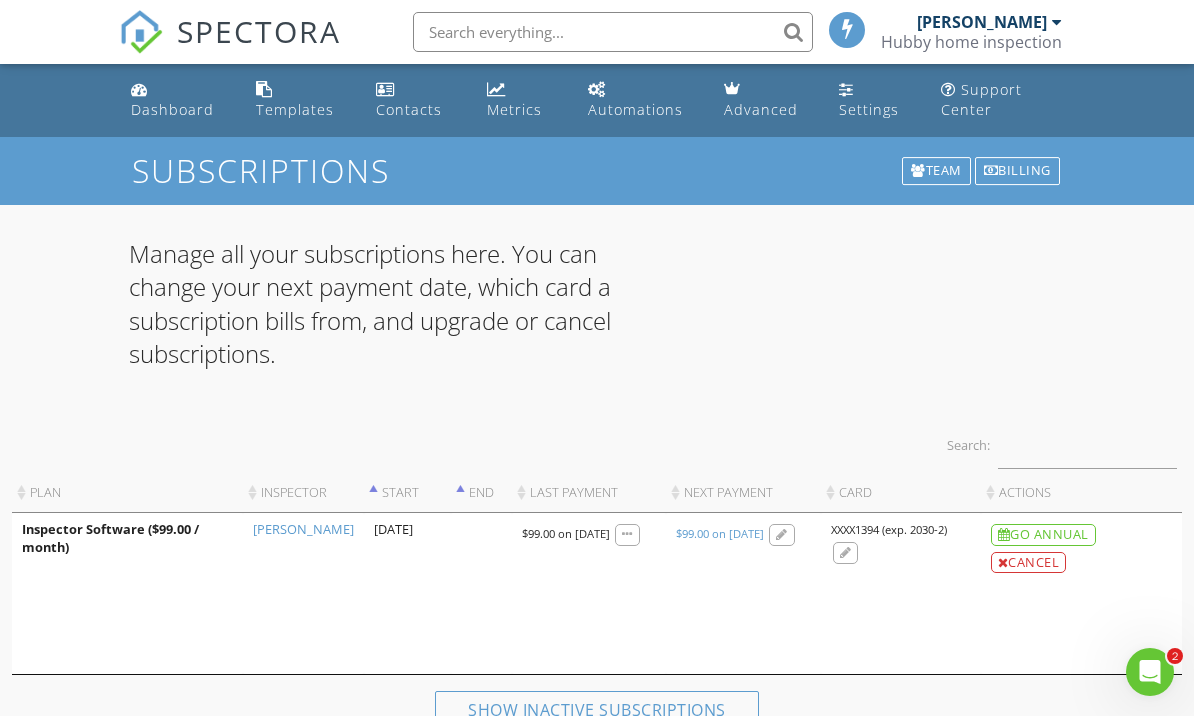click at bounding box center (1057, 22) 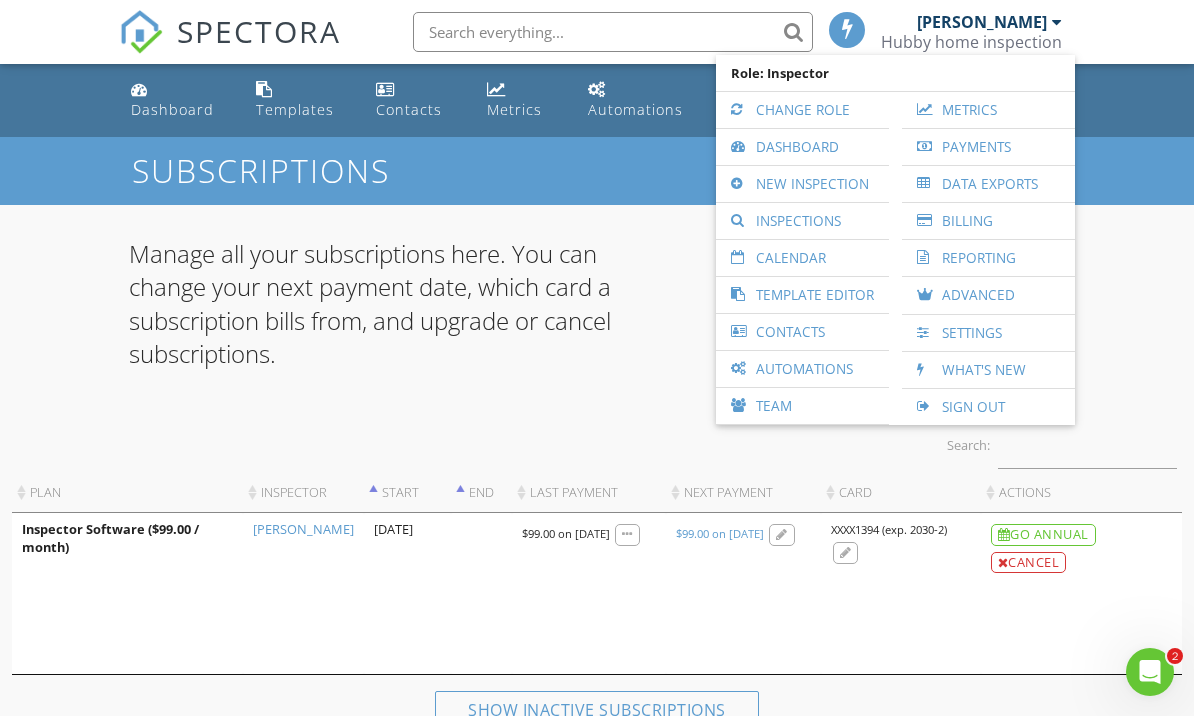 click on "Automations" at bounding box center [802, 369] 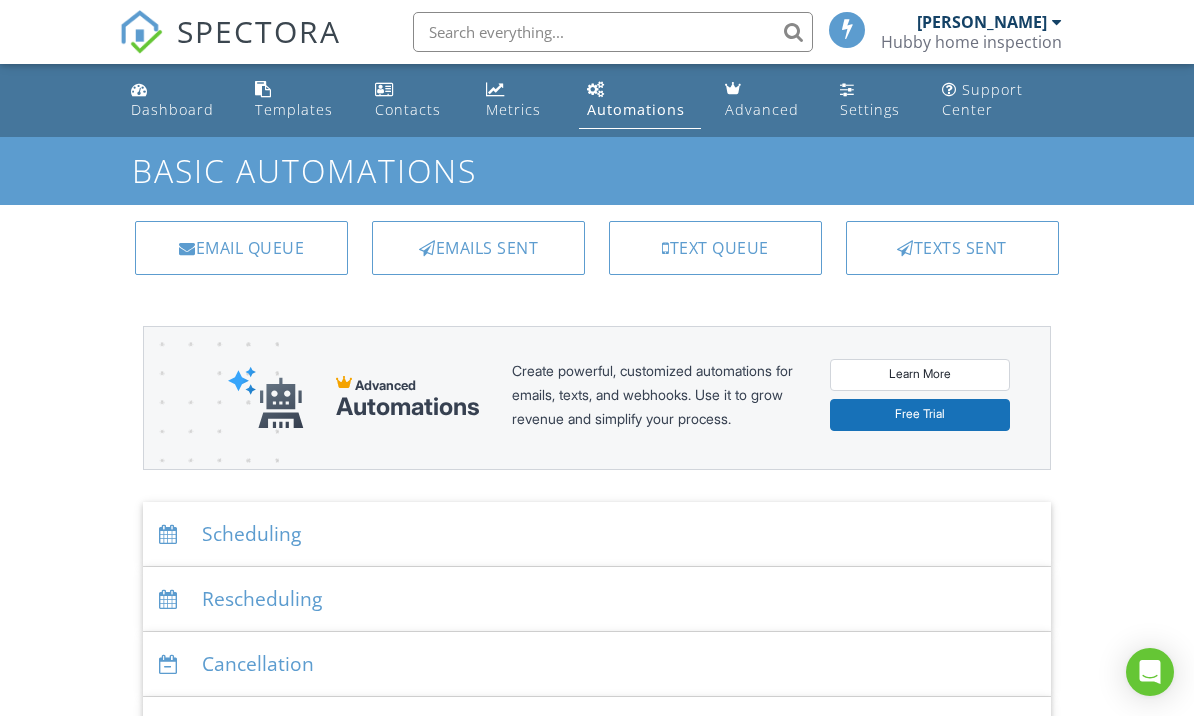 scroll, scrollTop: 0, scrollLeft: 0, axis: both 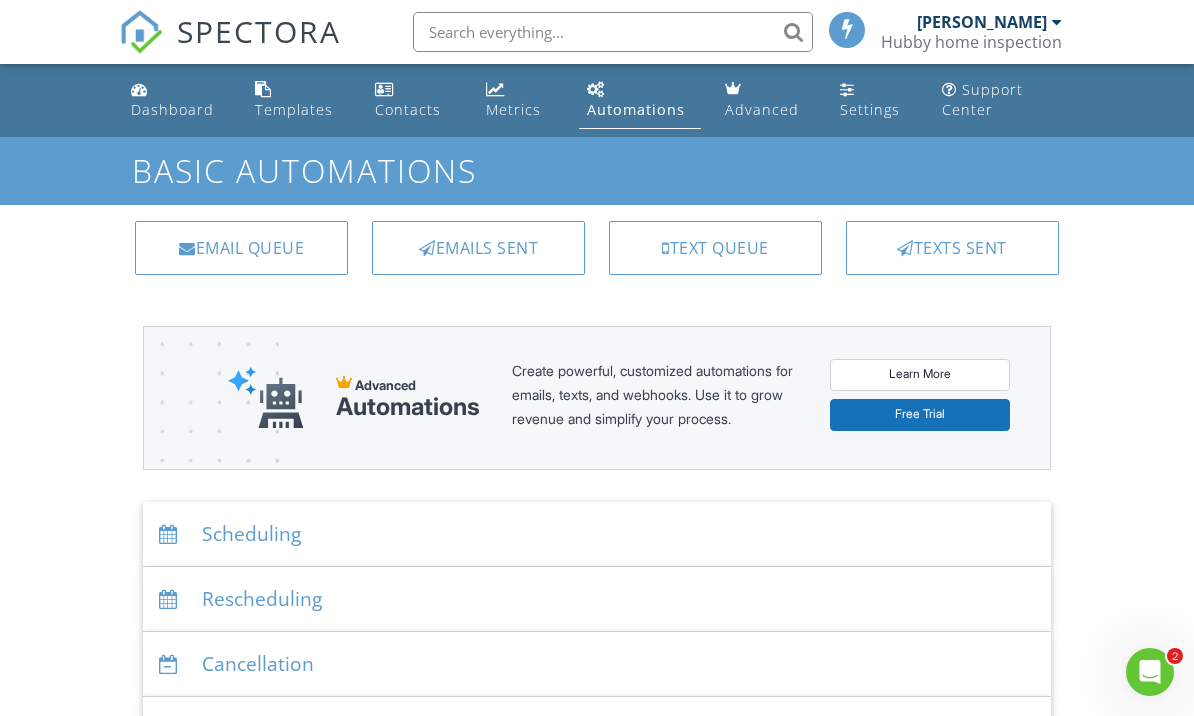 click on "Support Center" at bounding box center [1002, 100] 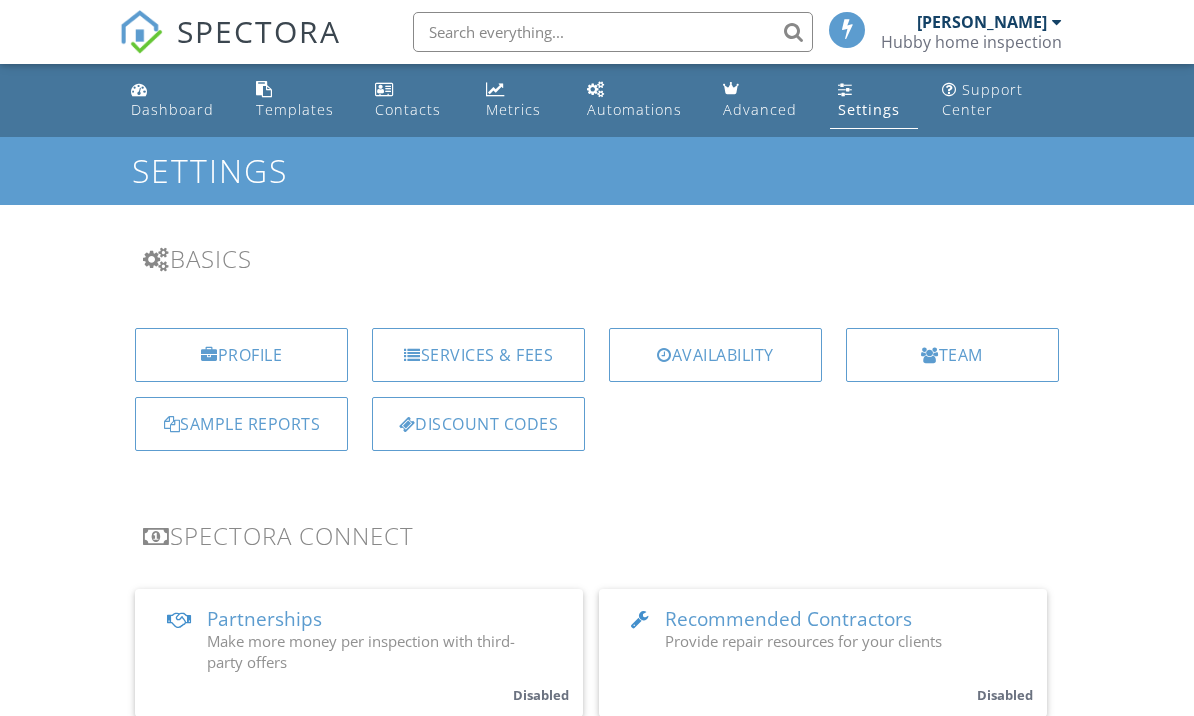 scroll, scrollTop: 0, scrollLeft: 0, axis: both 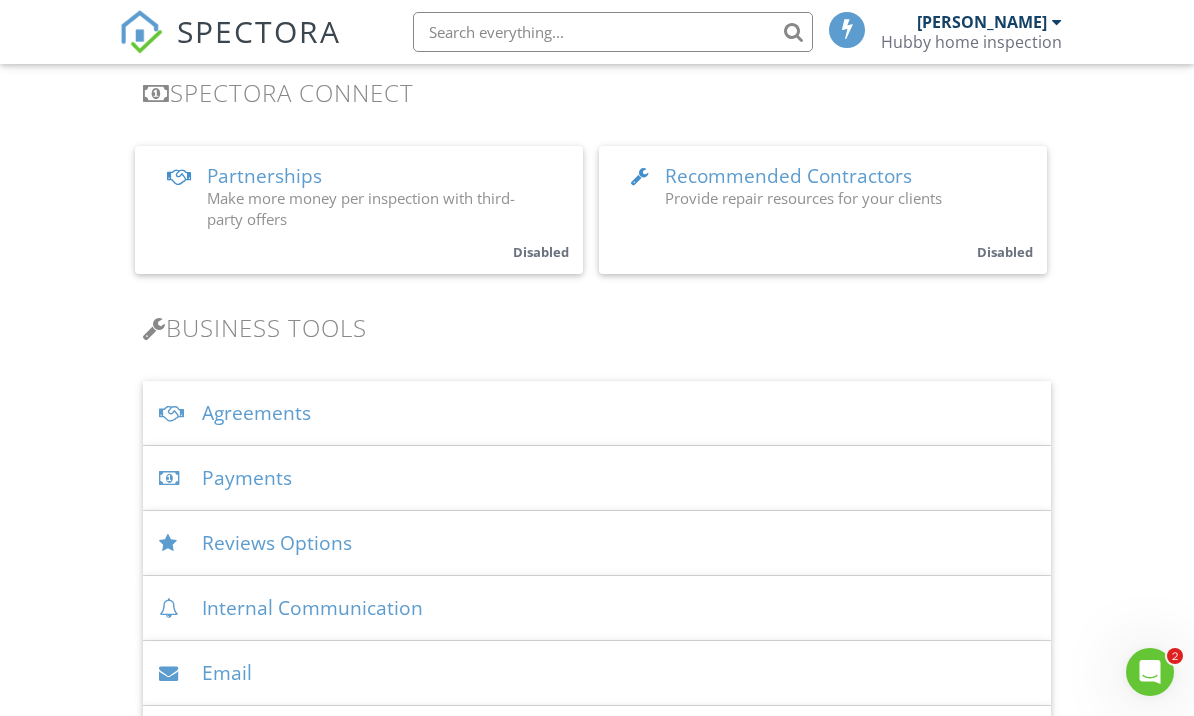 click on "Agreements" at bounding box center (596, 413) 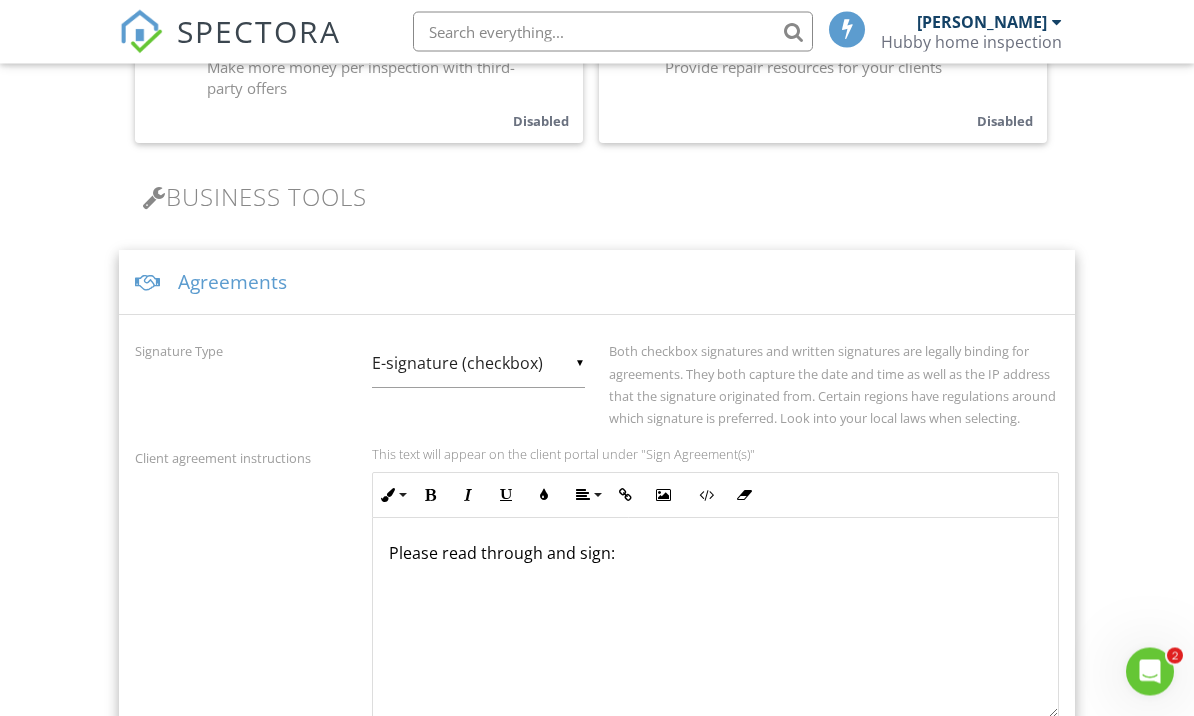 scroll, scrollTop: 648, scrollLeft: 0, axis: vertical 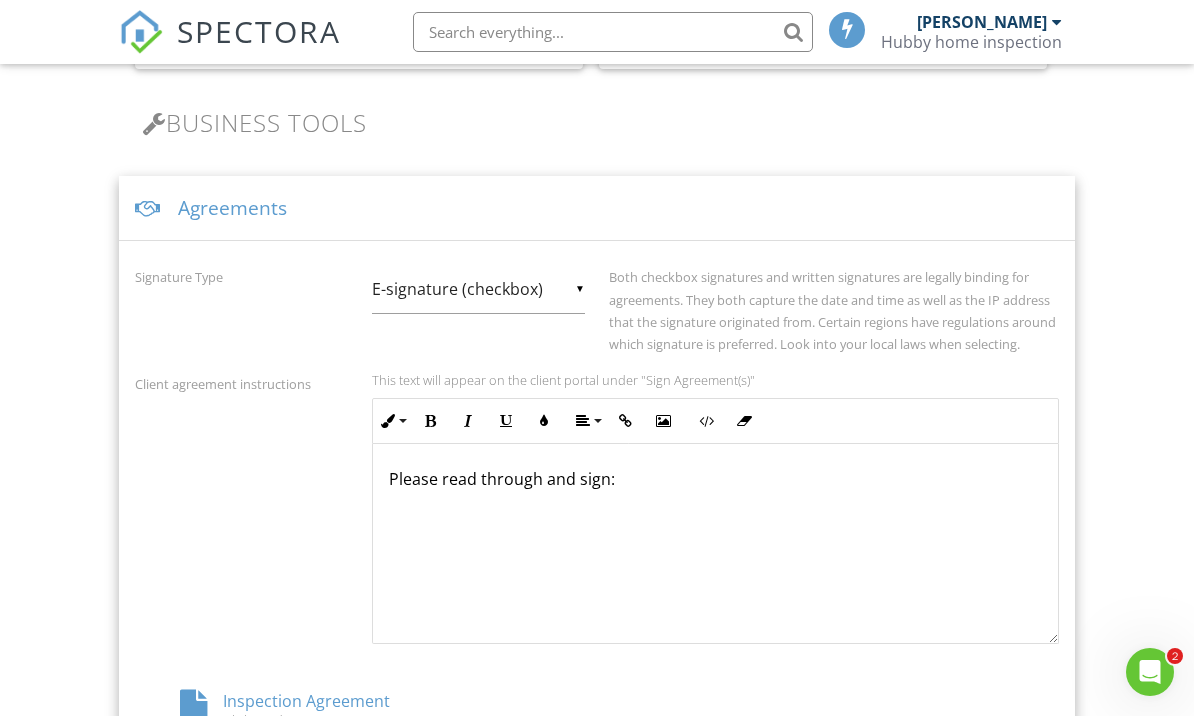 click on "Agreements" at bounding box center [596, 208] 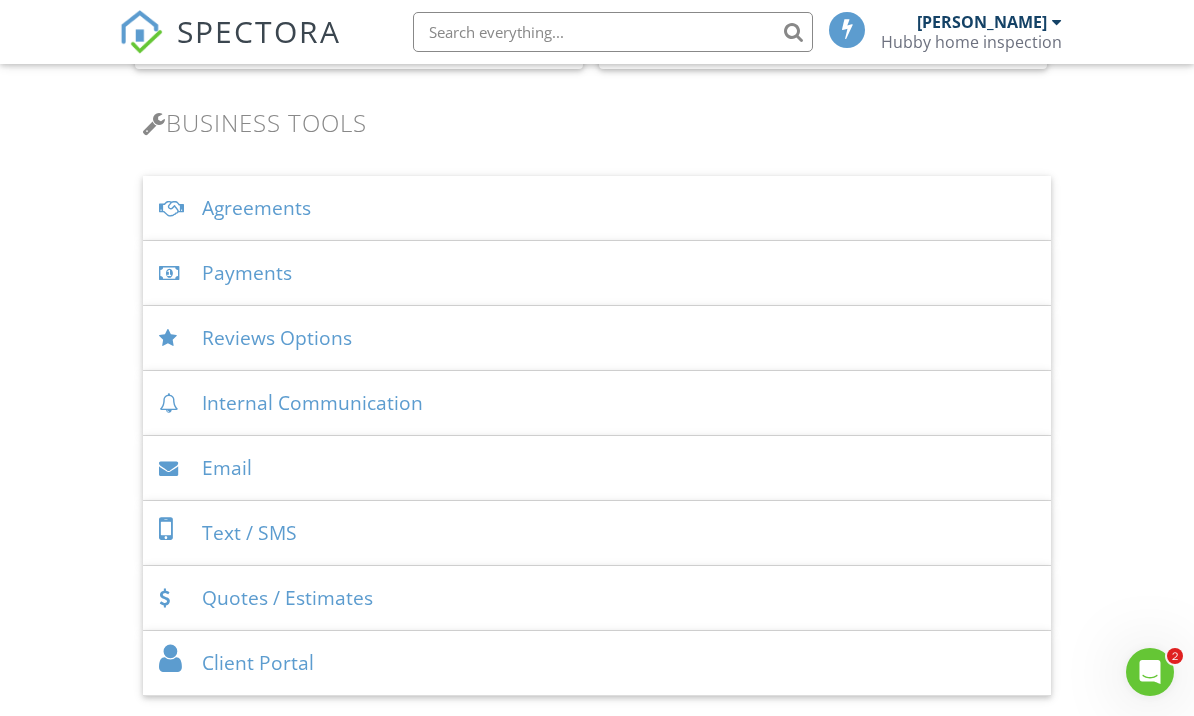 click on "Payments" at bounding box center (596, 273) 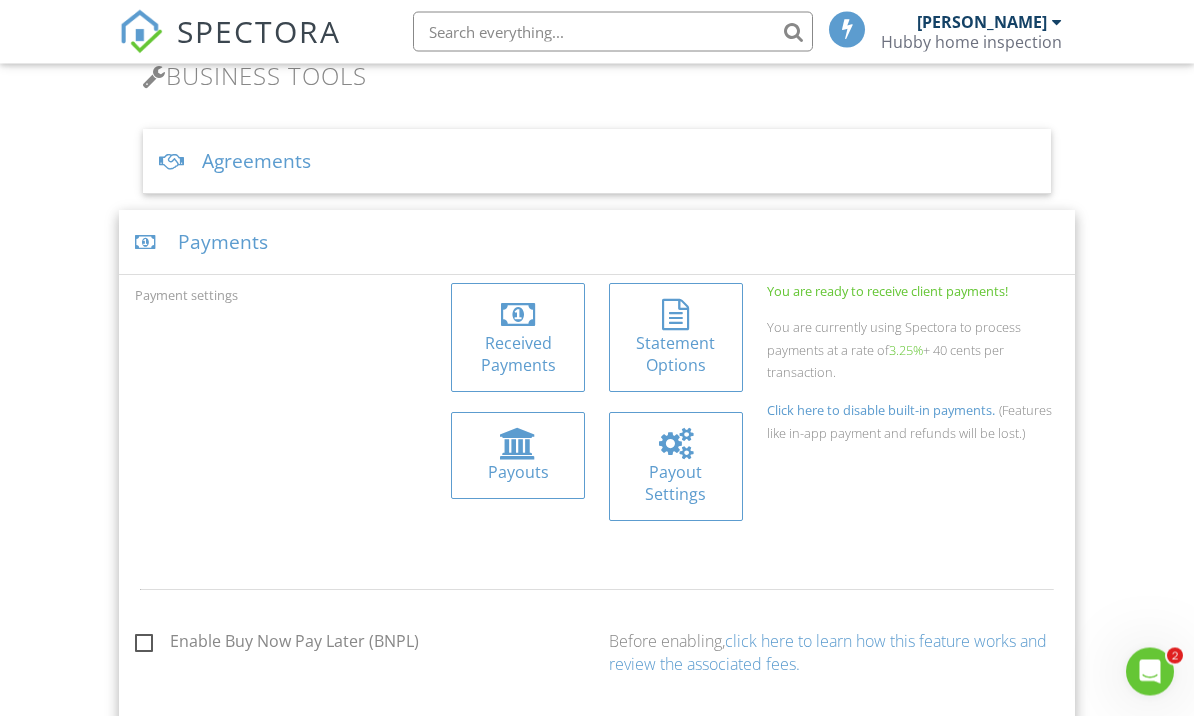 scroll, scrollTop: 698, scrollLeft: 0, axis: vertical 